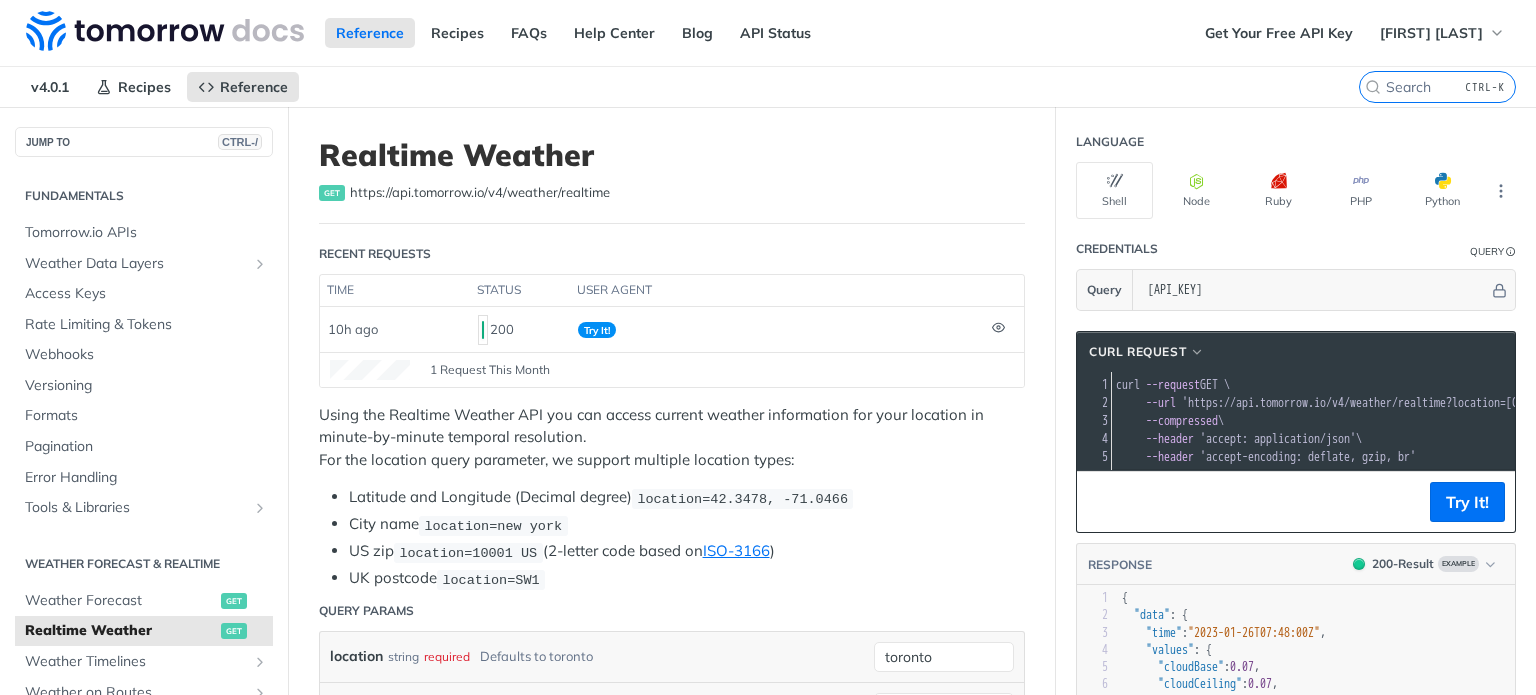 scroll, scrollTop: 0, scrollLeft: 0, axis: both 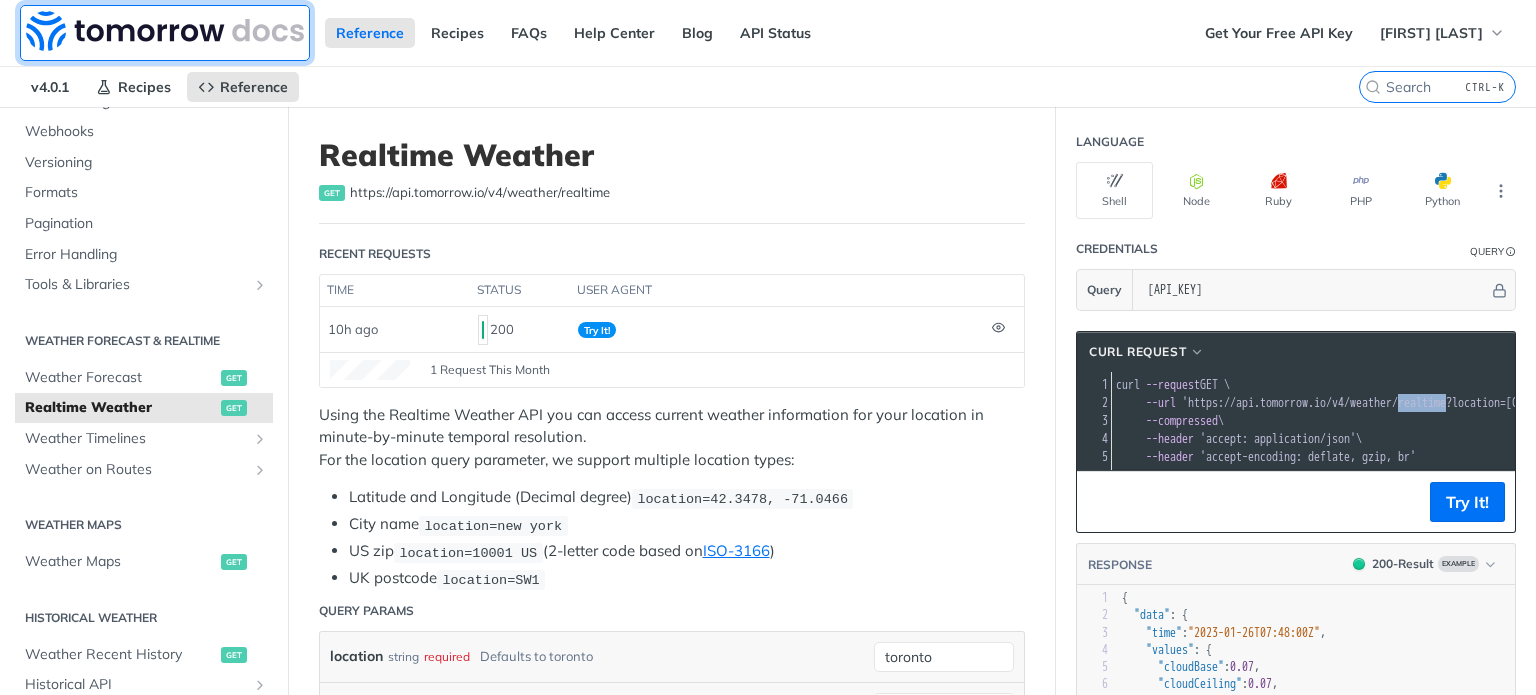 click at bounding box center (165, 31) 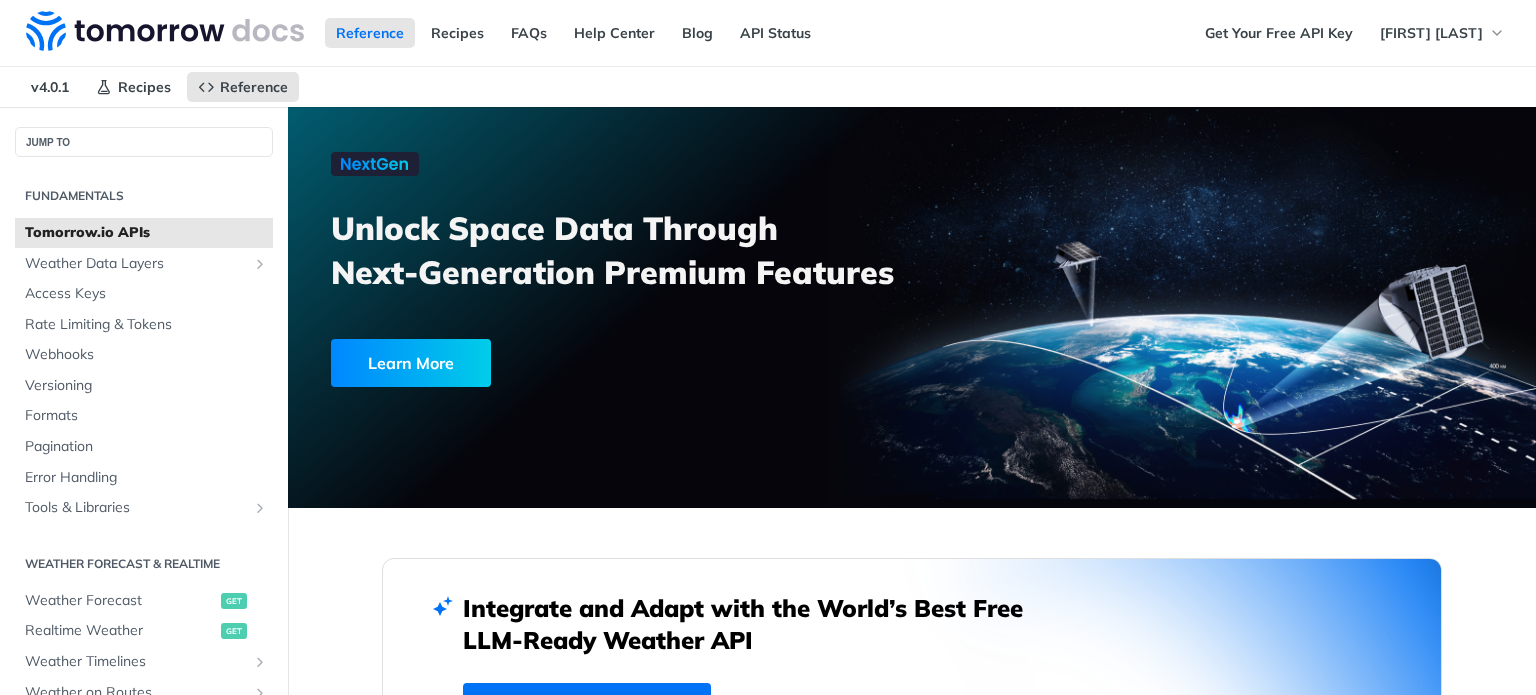 scroll, scrollTop: 0, scrollLeft: 0, axis: both 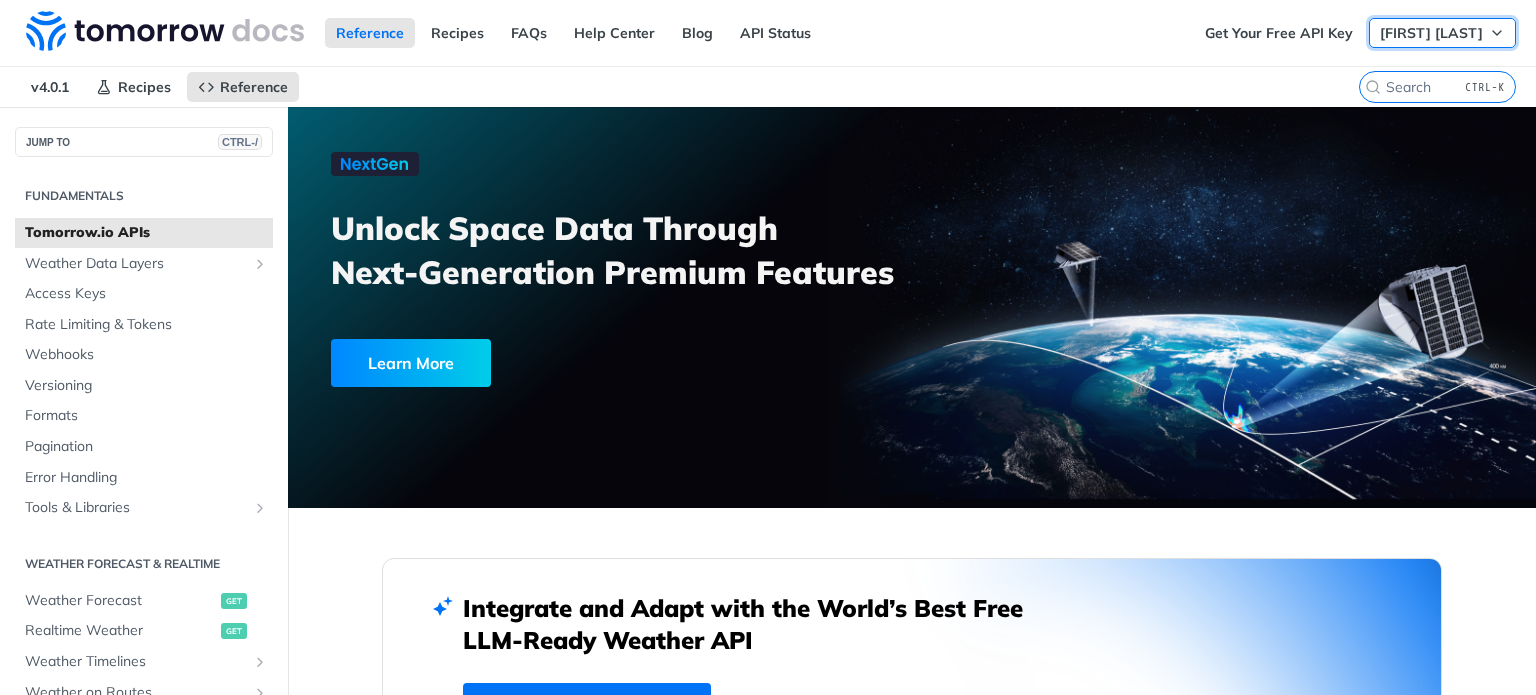 click on "[FIRST] [LAST]" at bounding box center (1431, 33) 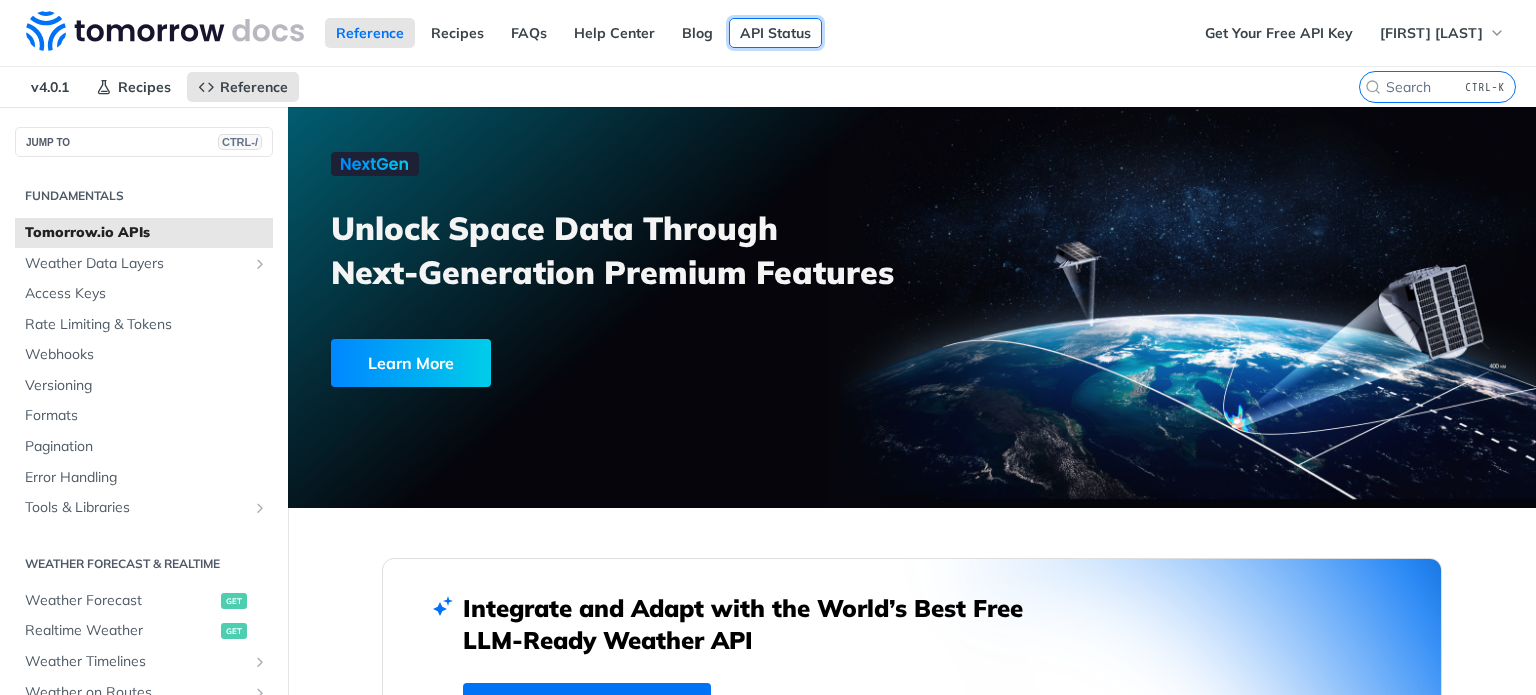 click on "API Status" at bounding box center [775, 33] 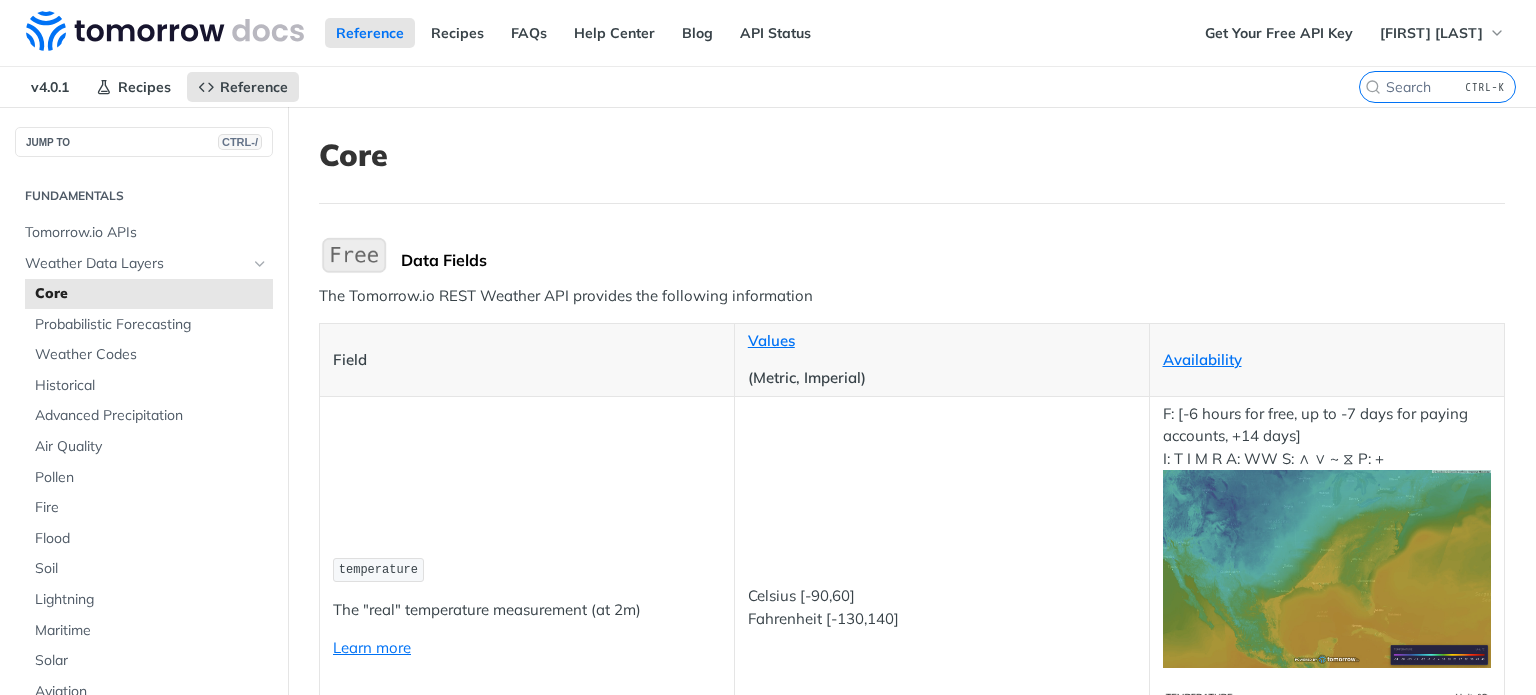 scroll, scrollTop: 0, scrollLeft: 0, axis: both 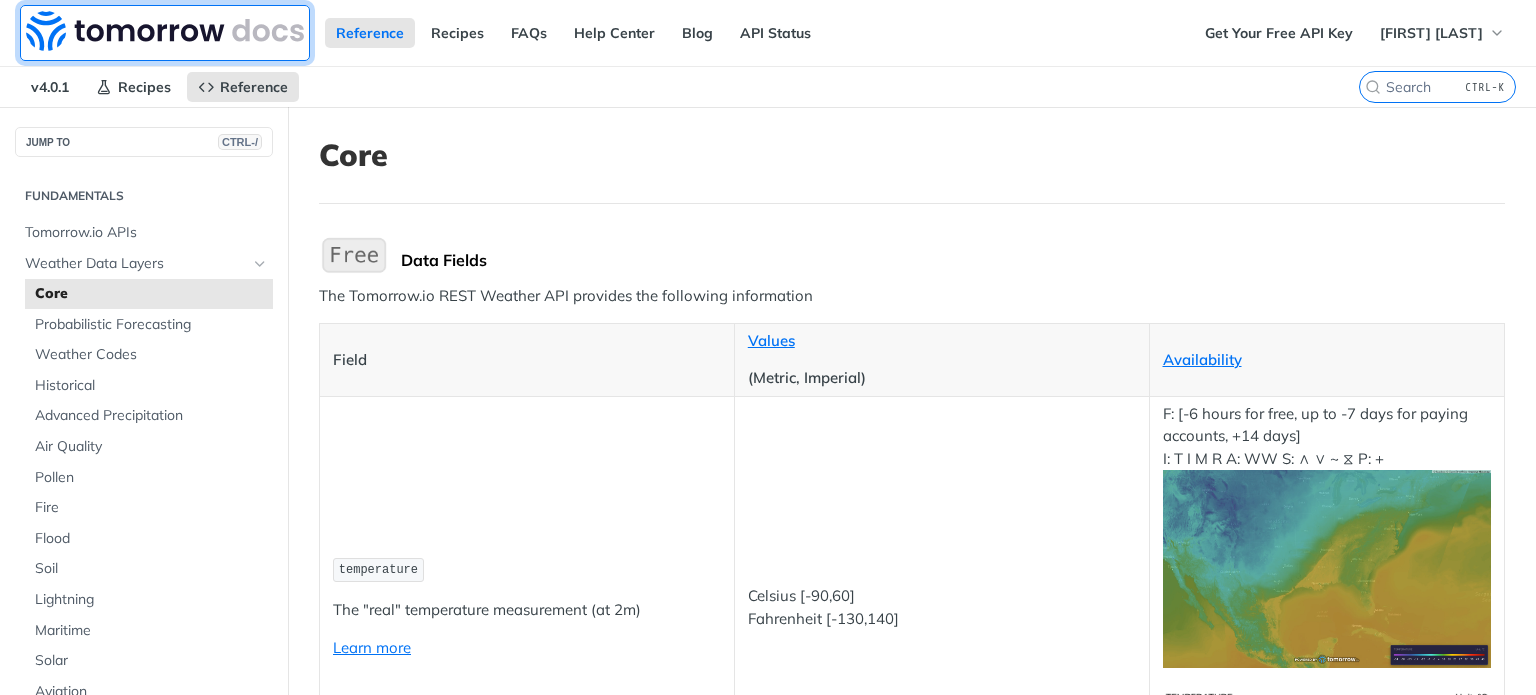 click at bounding box center (165, 31) 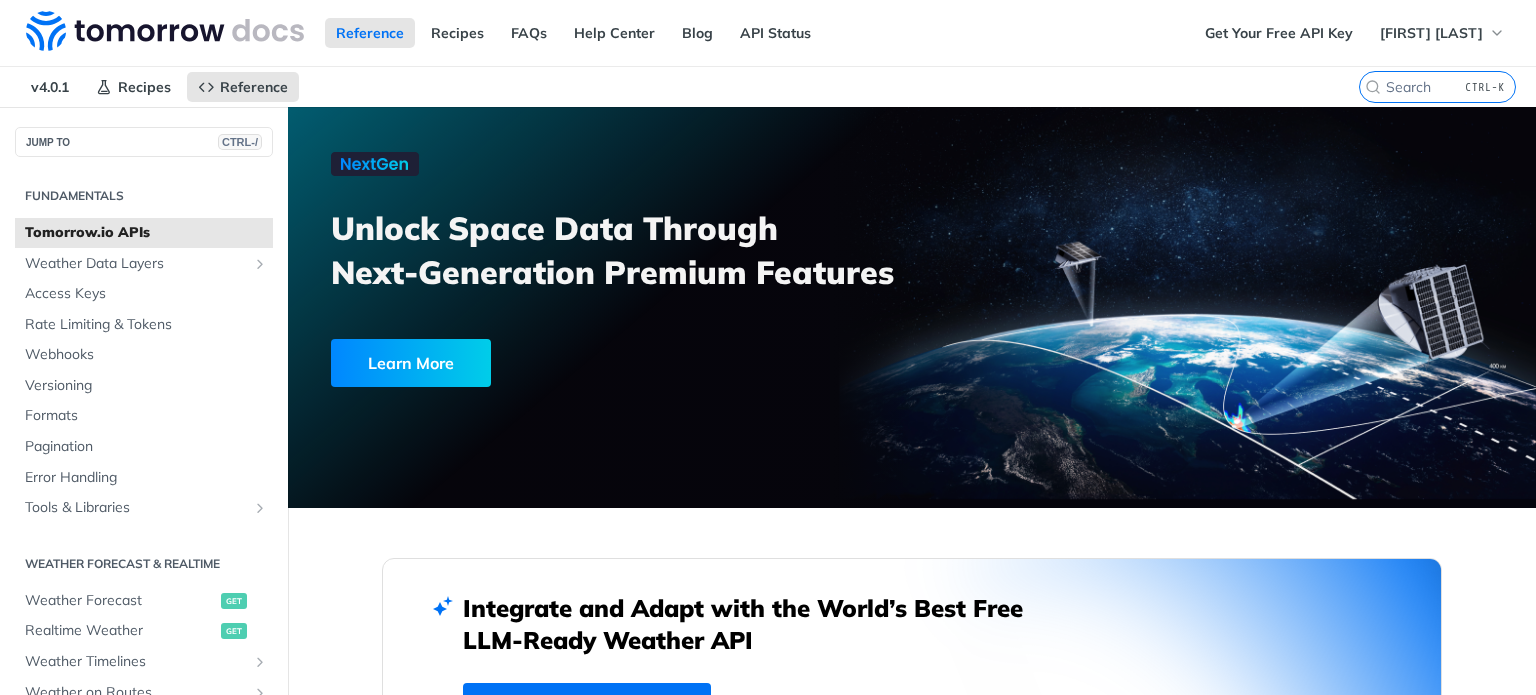 scroll, scrollTop: 0, scrollLeft: 0, axis: both 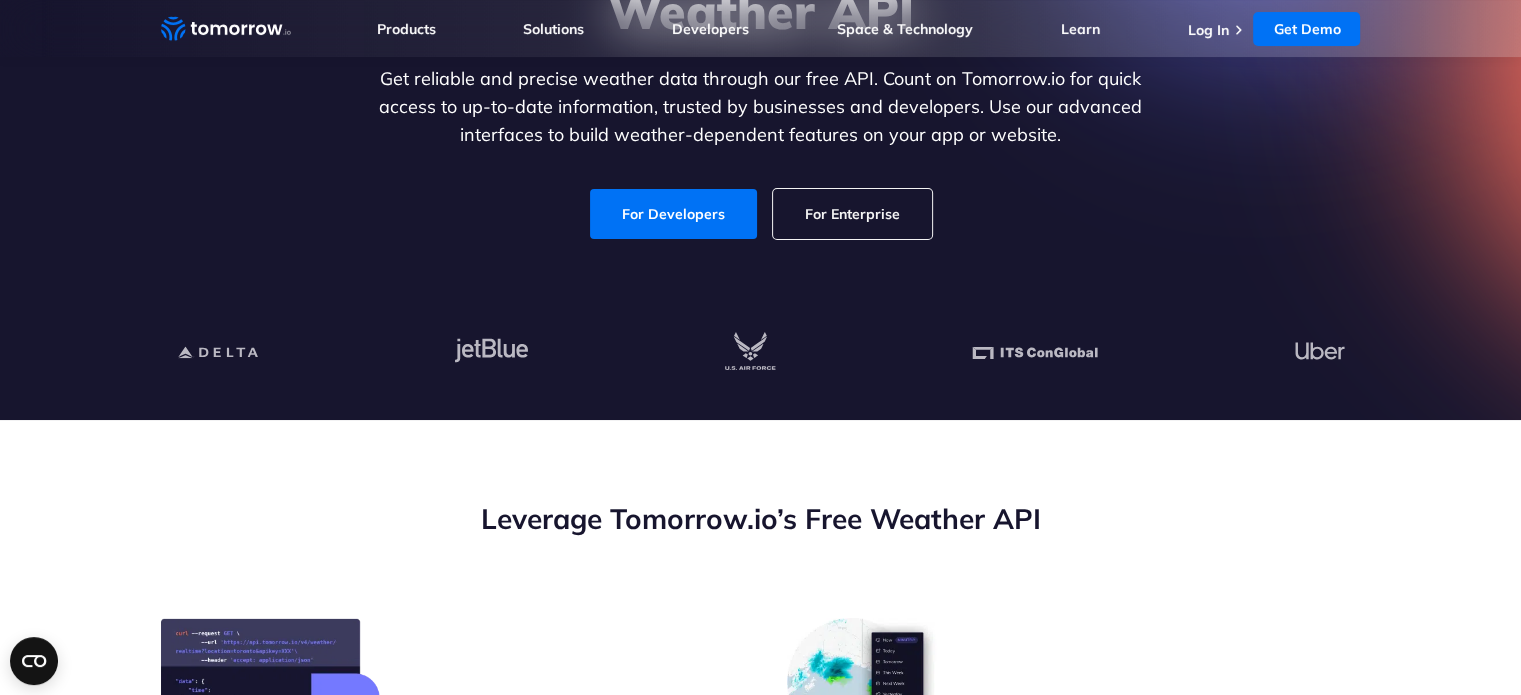 click on "For Enterprise" at bounding box center [852, 214] 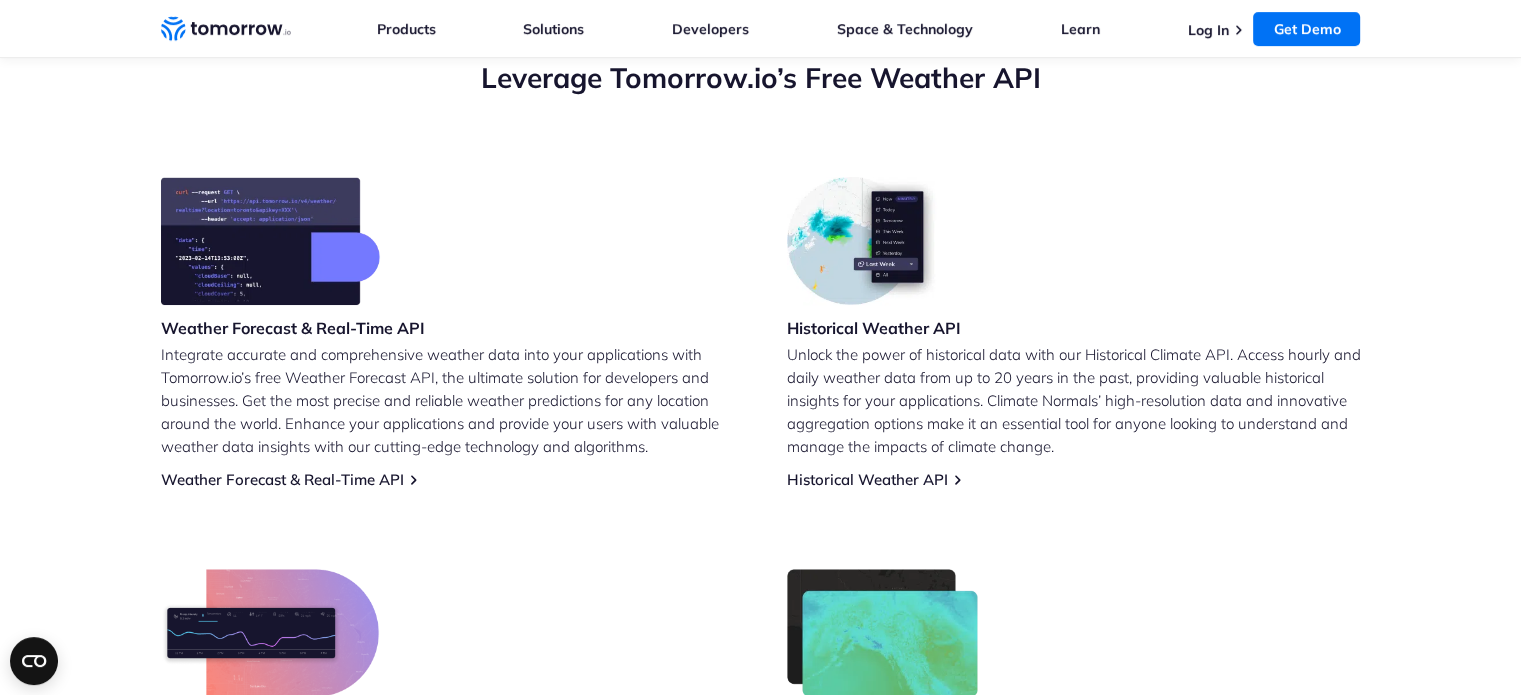 scroll, scrollTop: 600, scrollLeft: 0, axis: vertical 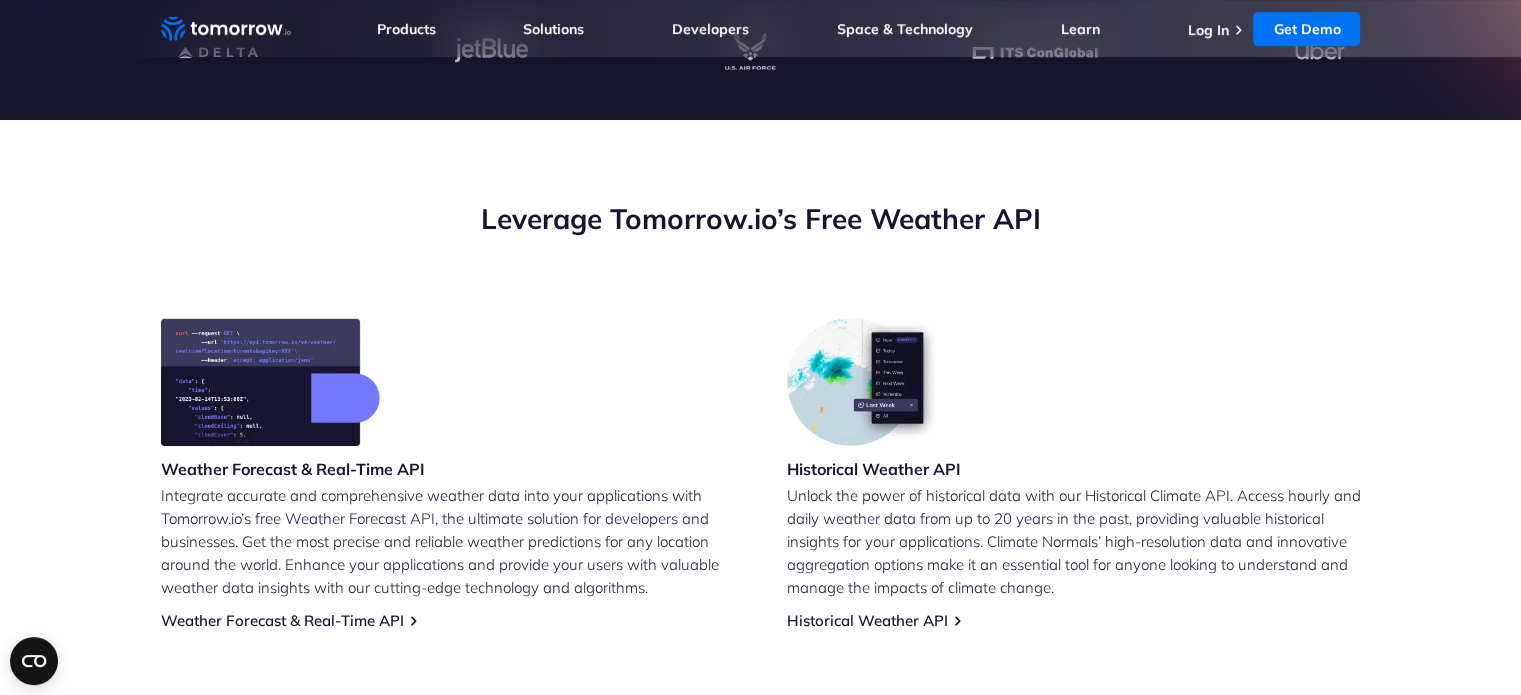 click on "Leverage Tomorrow.io’s Free Weather API" at bounding box center (761, 259) 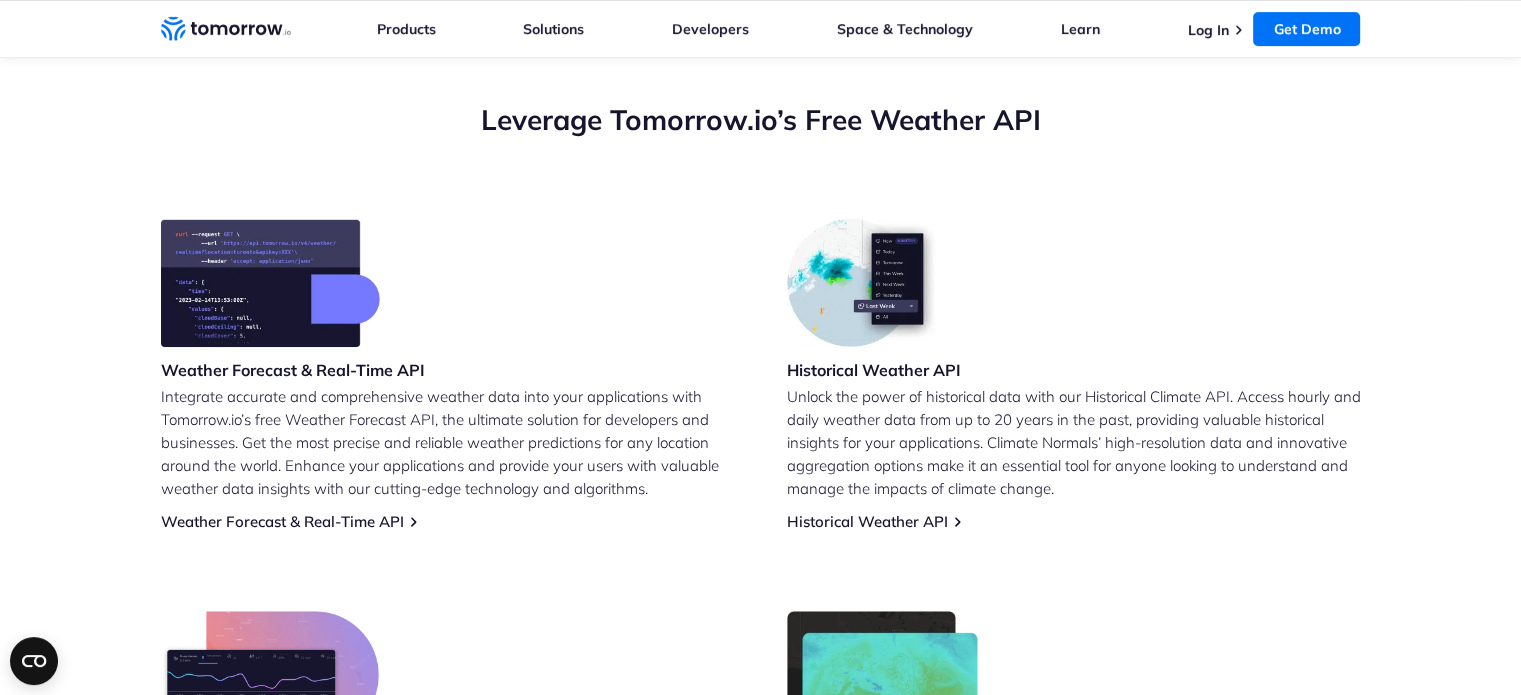 scroll, scrollTop: 100, scrollLeft: 0, axis: vertical 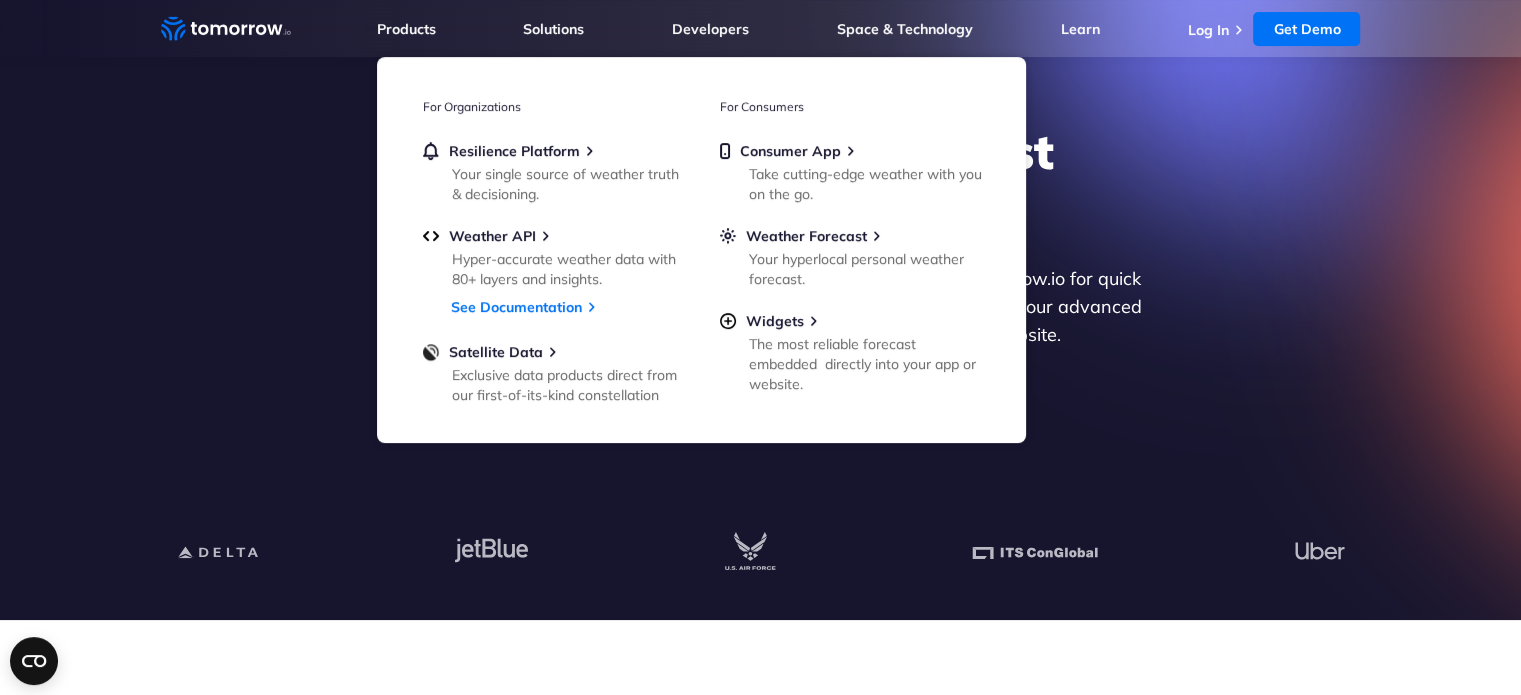 click on "Explore the World’s Best Weather API
Get reliable and precise weather data through our free API. Count on Tomorrow.io for quick access to up-to-date information, trusted by businesses and developers. Use our advanced interfaces to build weather-dependent features on your app or website.
For Developers
For Enterprise" at bounding box center (760, 280) 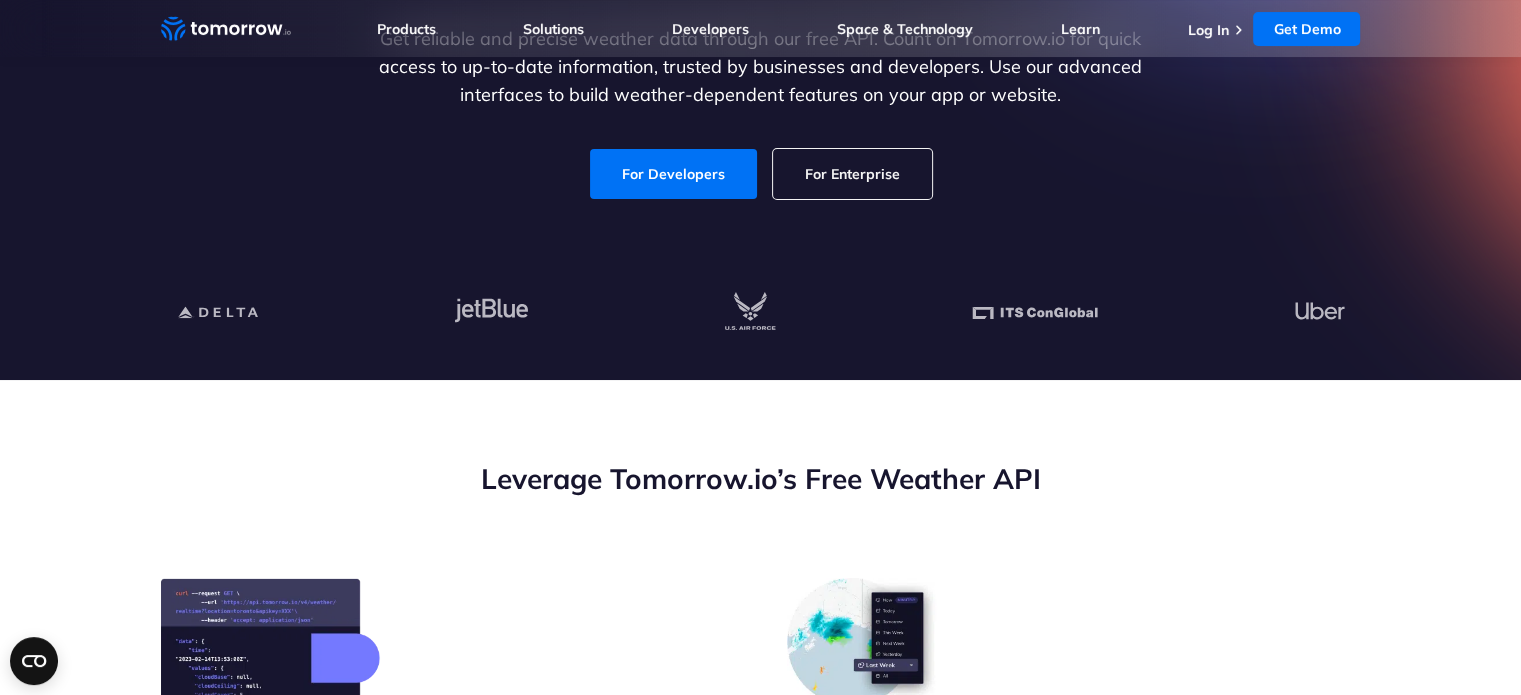 scroll, scrollTop: 0, scrollLeft: 0, axis: both 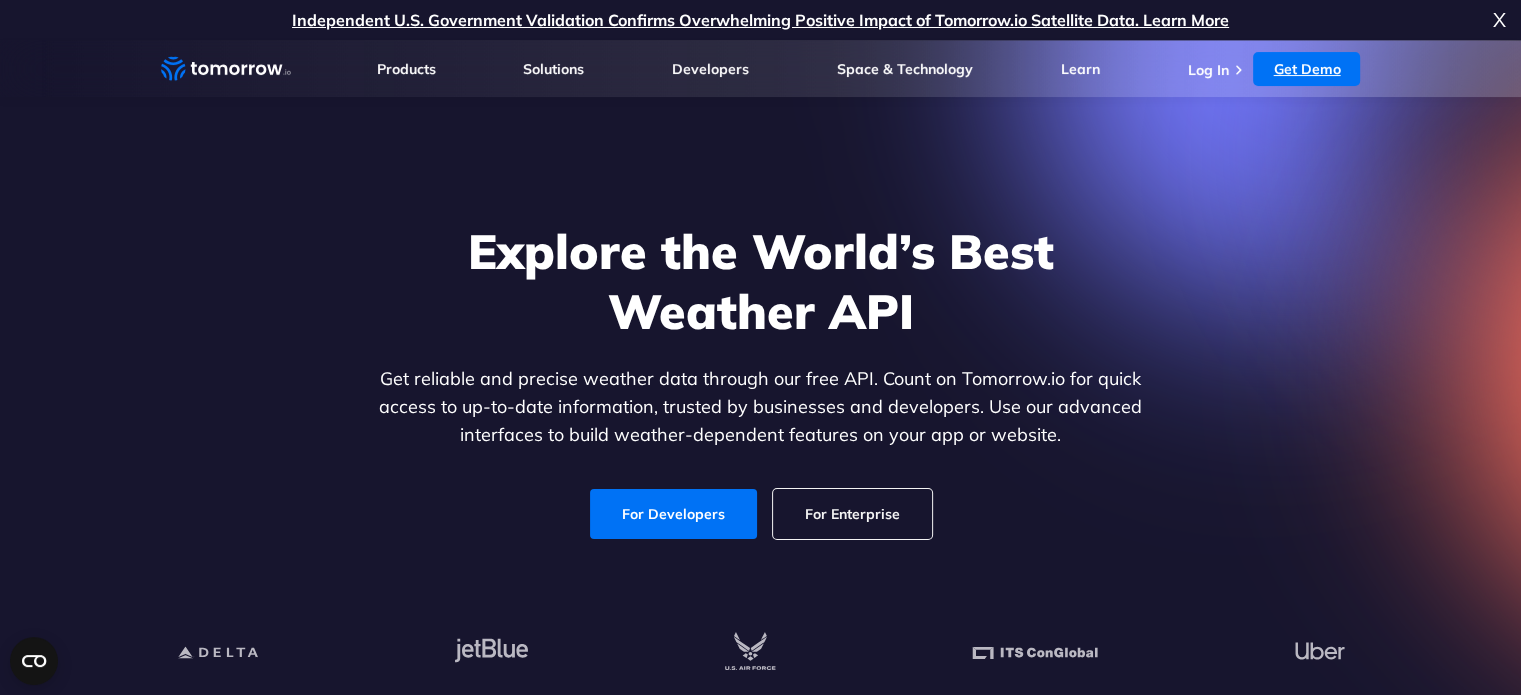 click on "Get Demo" at bounding box center [1306, 69] 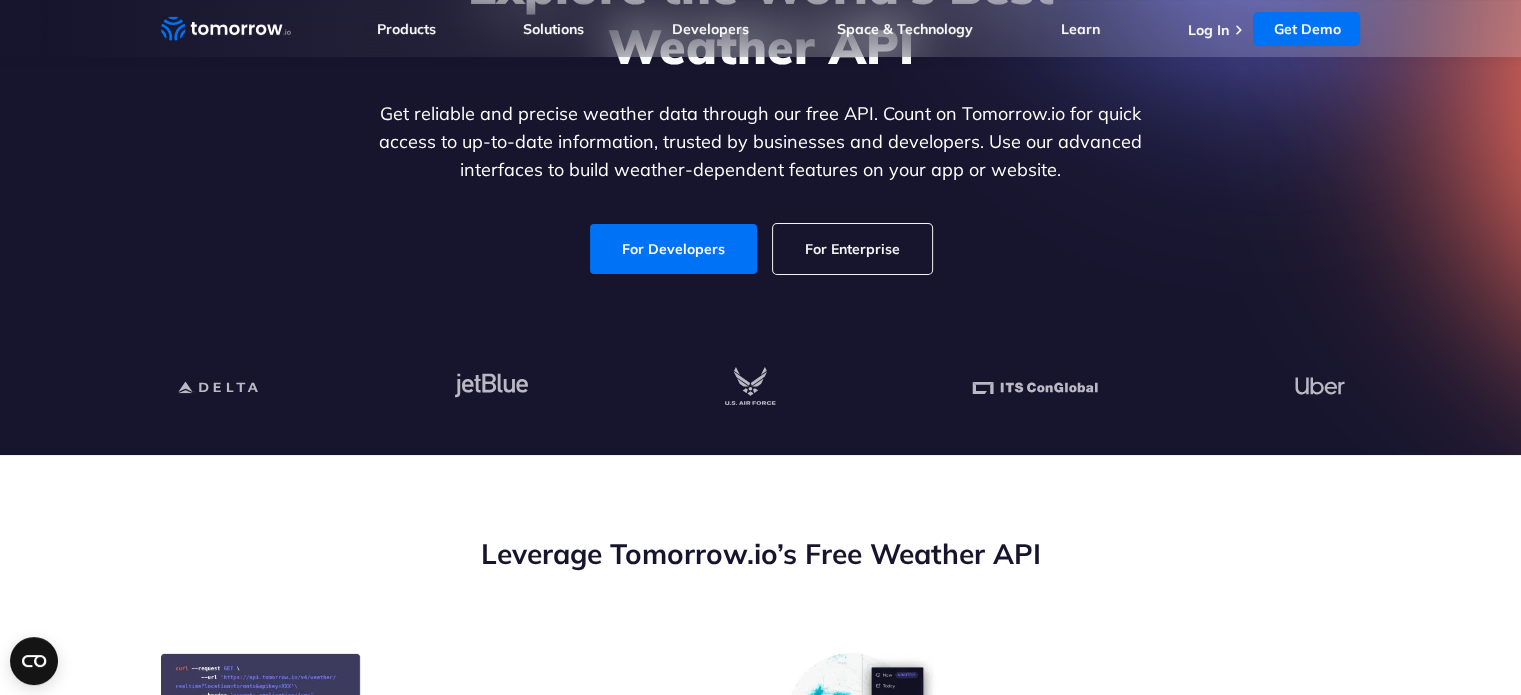 scroll, scrollTop: 0, scrollLeft: 0, axis: both 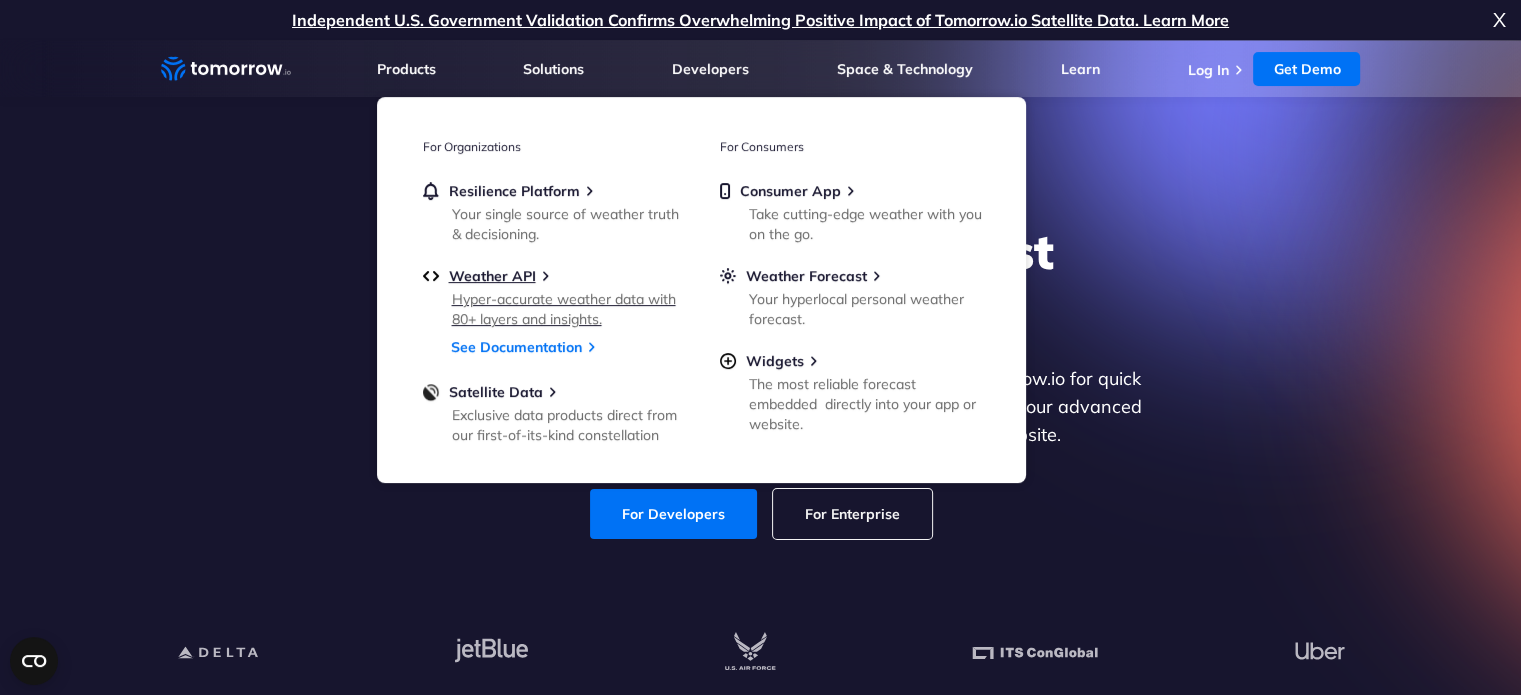 click on "Hyper-accurate weather data with 80+ layers and insights." at bounding box center [568, 309] 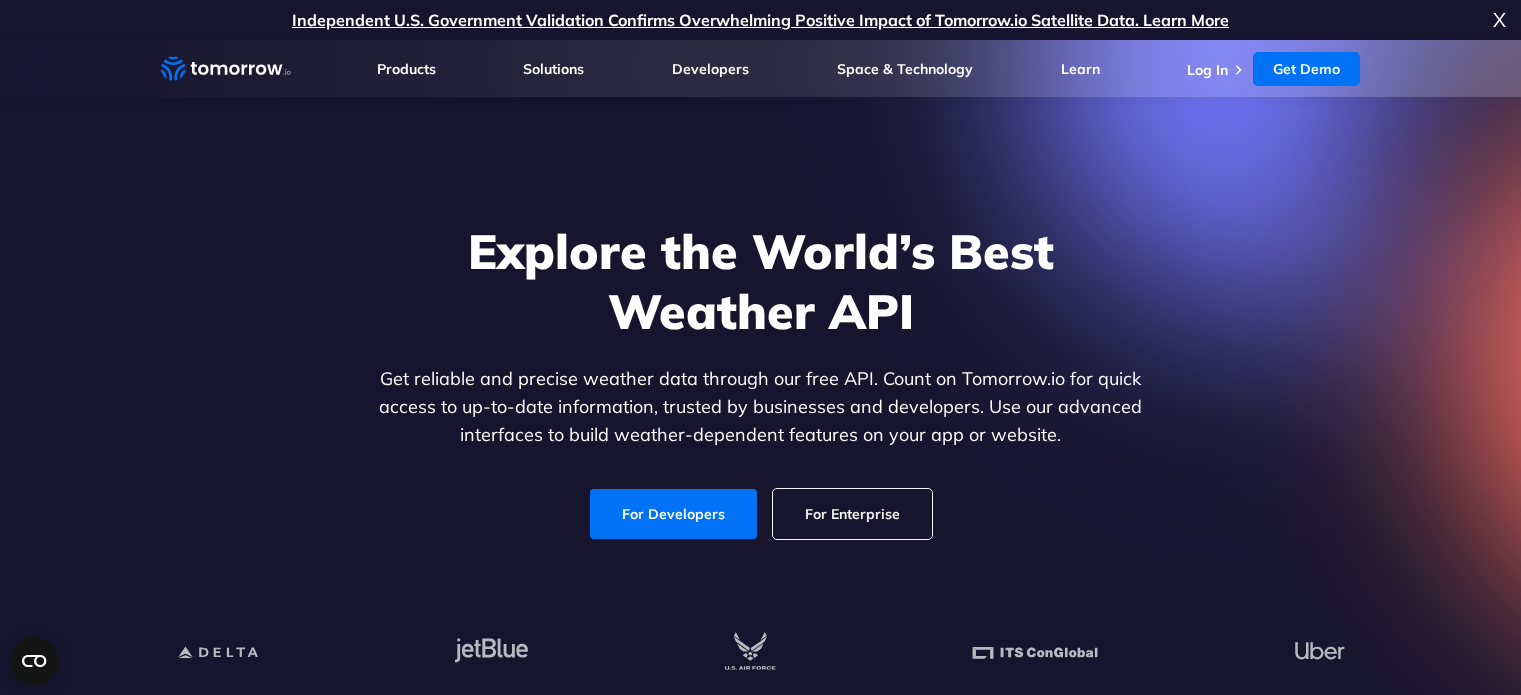 scroll, scrollTop: 0, scrollLeft: 0, axis: both 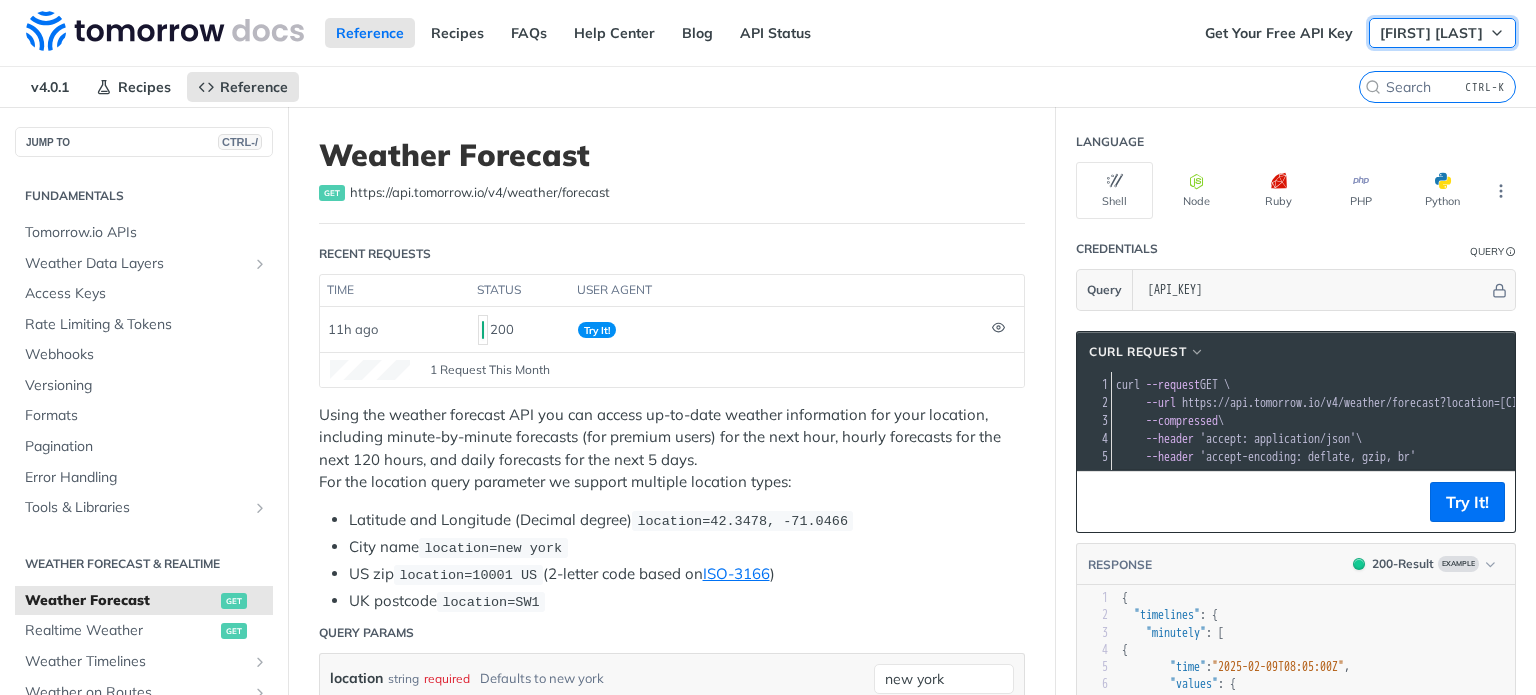 click on "Pha Huynh" at bounding box center (1431, 33) 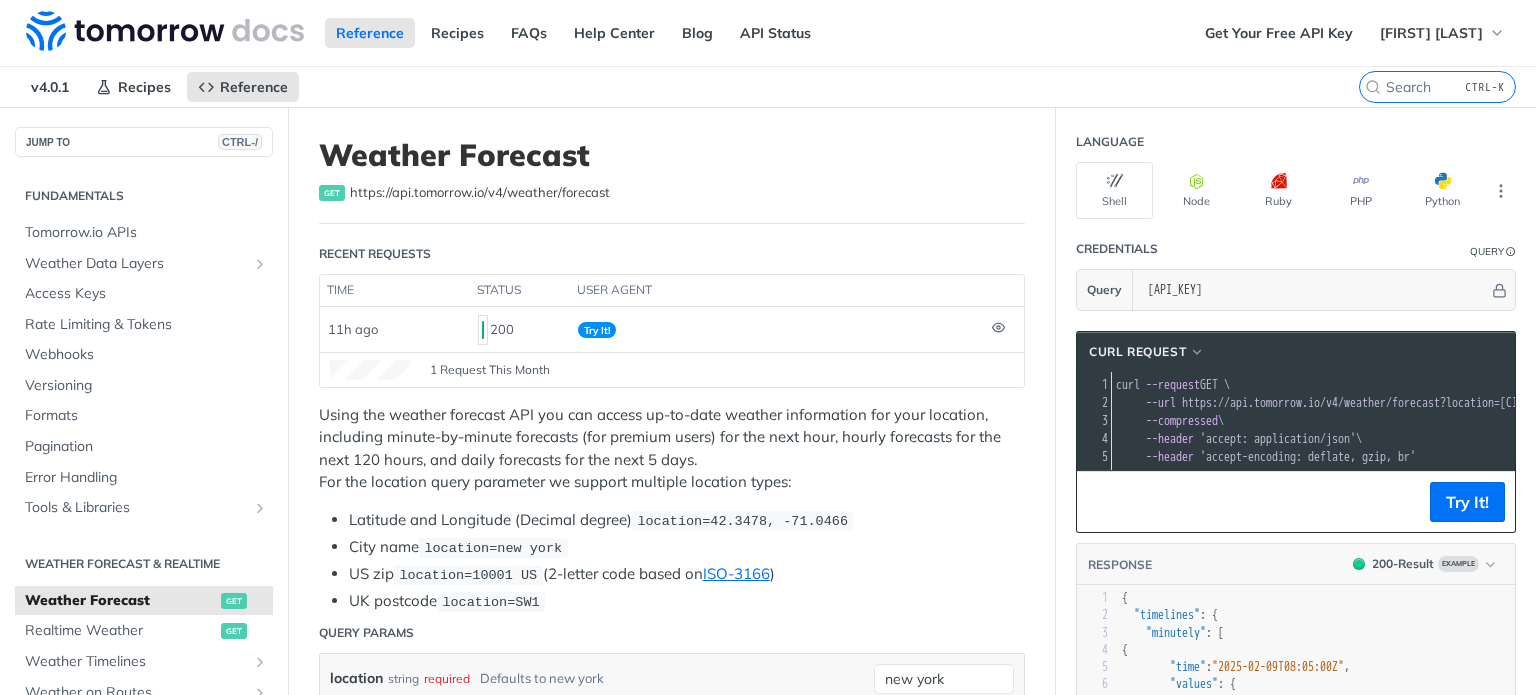click on "Reference Recipes FAQs Help Center Blog API Status" at bounding box center (597, 33) 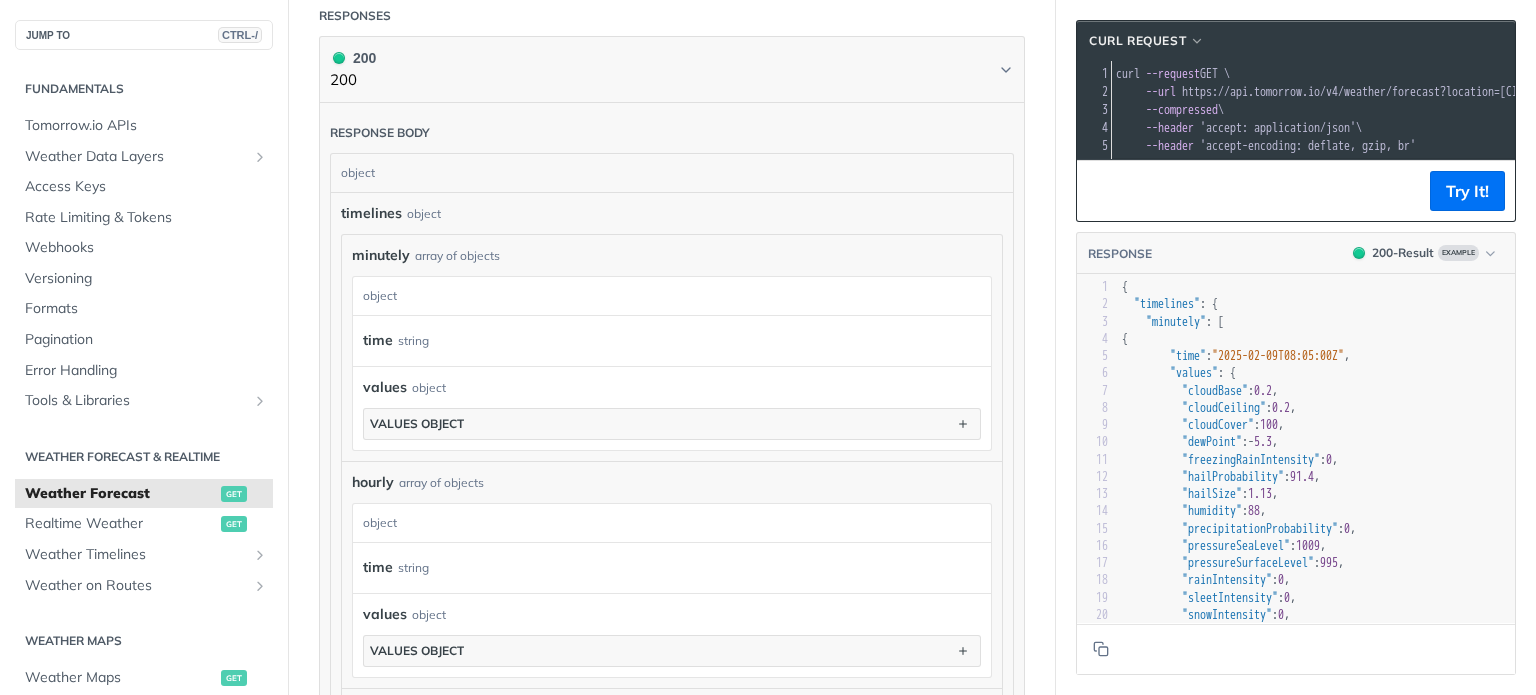 scroll, scrollTop: 1300, scrollLeft: 0, axis: vertical 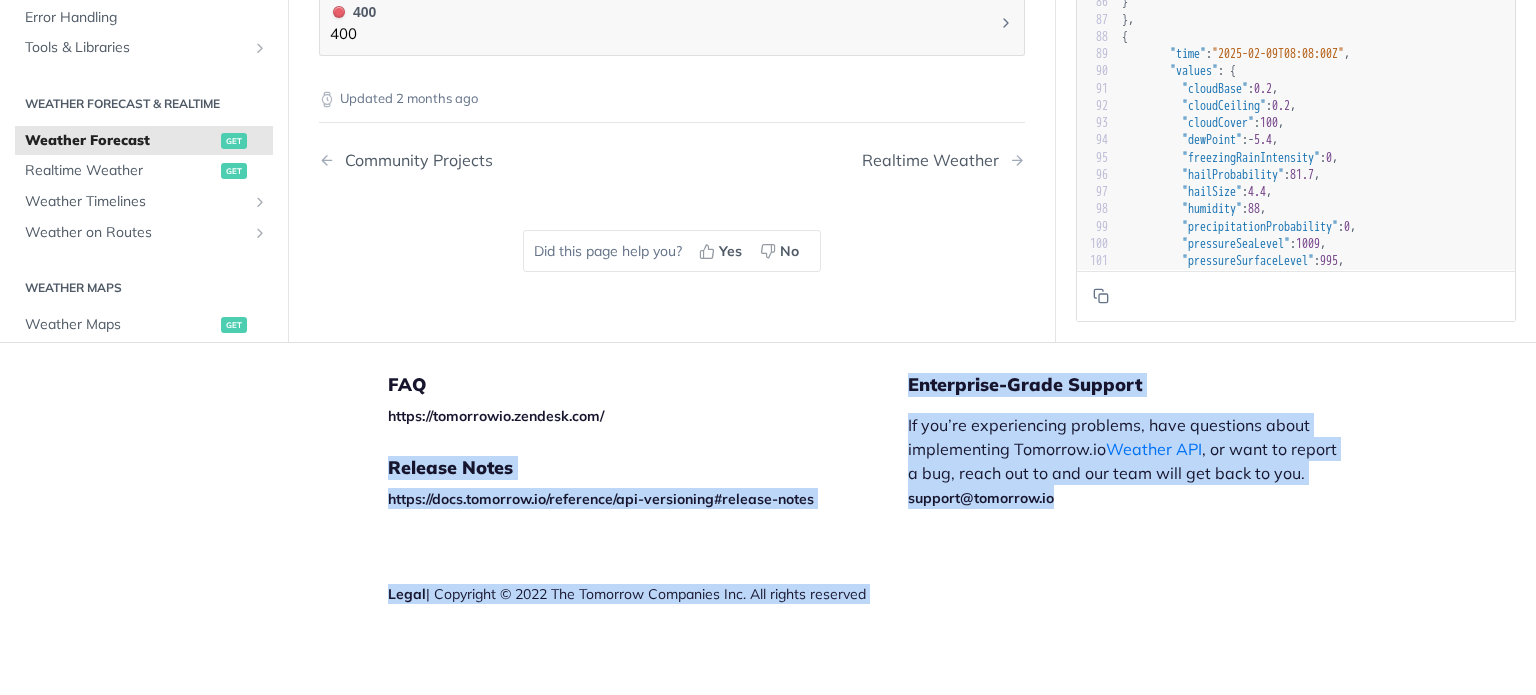 drag, startPoint x: 1228, startPoint y: 516, endPoint x: 898, endPoint y: 410, distance: 346.6064 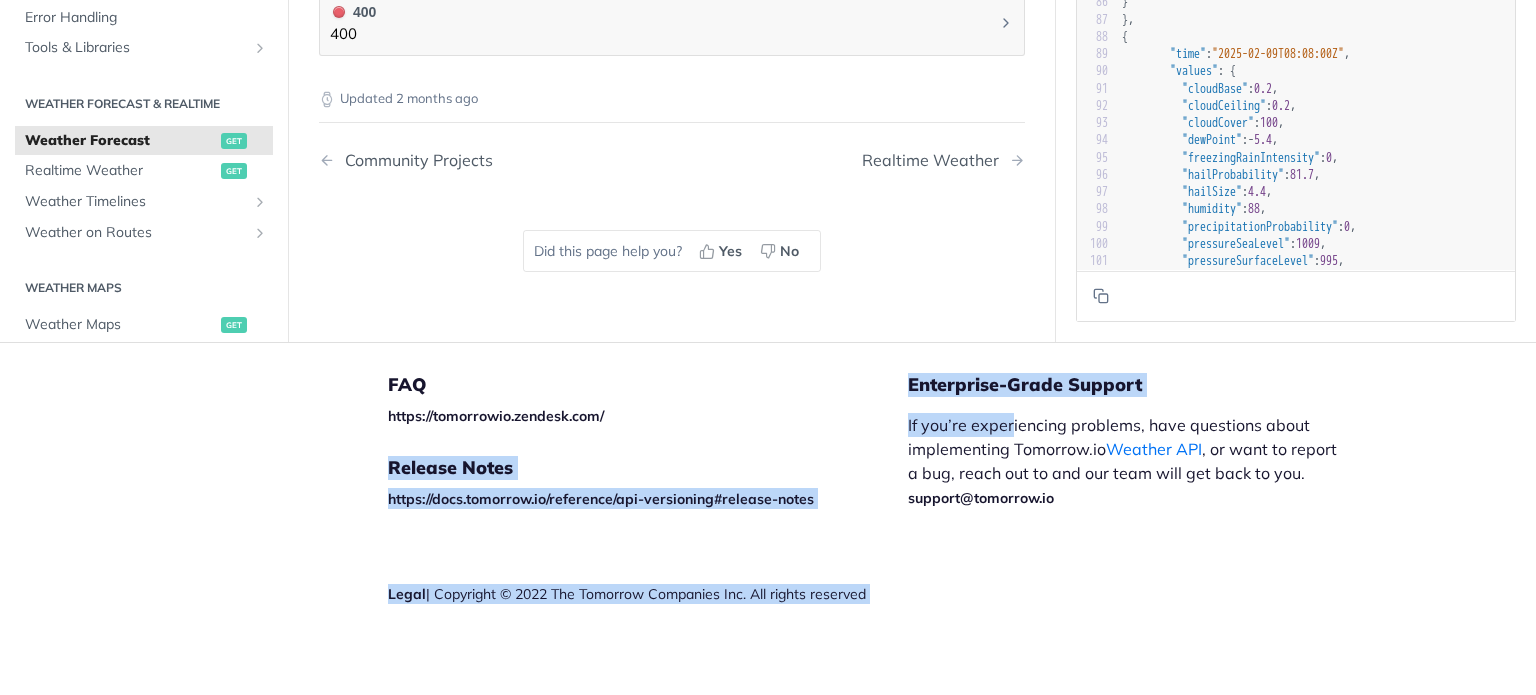drag, startPoint x: 898, startPoint y: 414, endPoint x: 1004, endPoint y: 423, distance: 106.381386 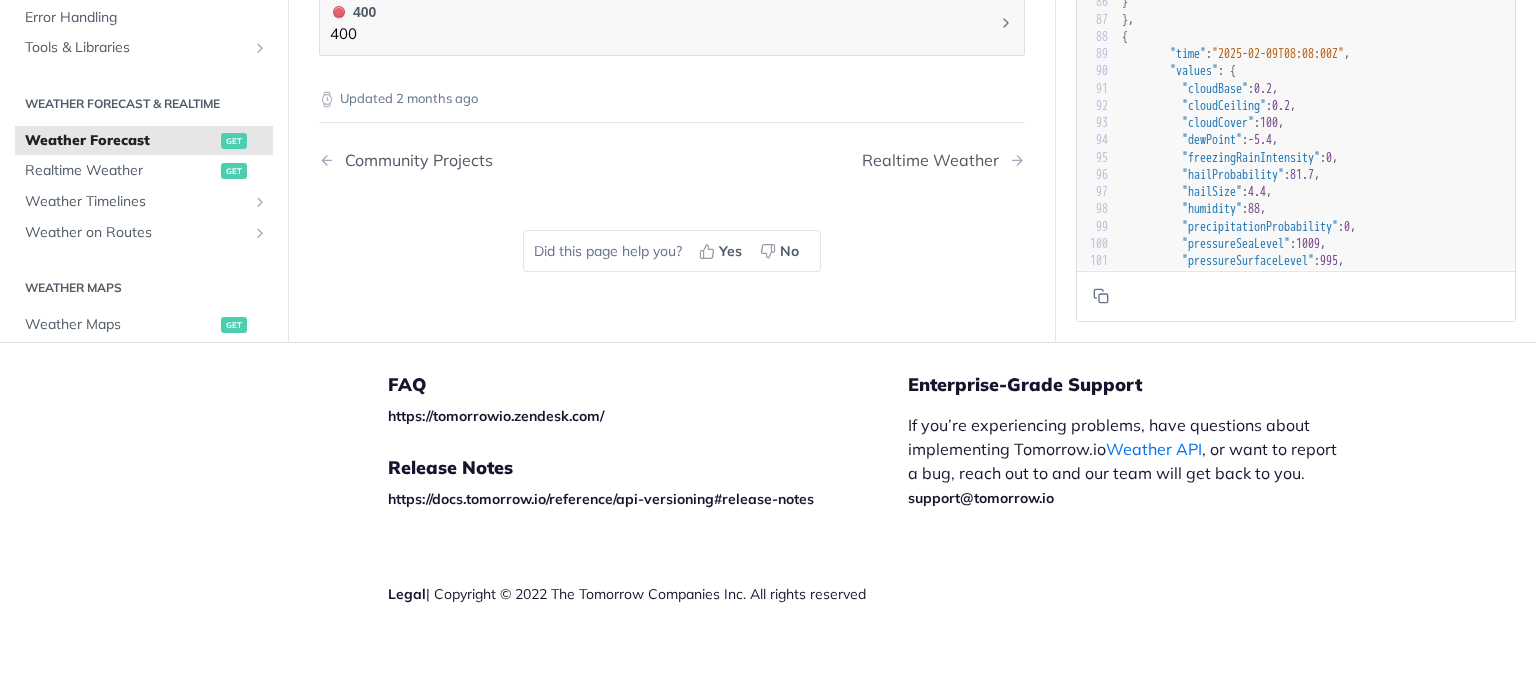click on "If you’re experiencing problems, have questions about implementing Tomorrow.io  Weather API , or want to report a bug, reach out to  and our team will get back to you.
support@tomorrow.io" at bounding box center [1126, 461] 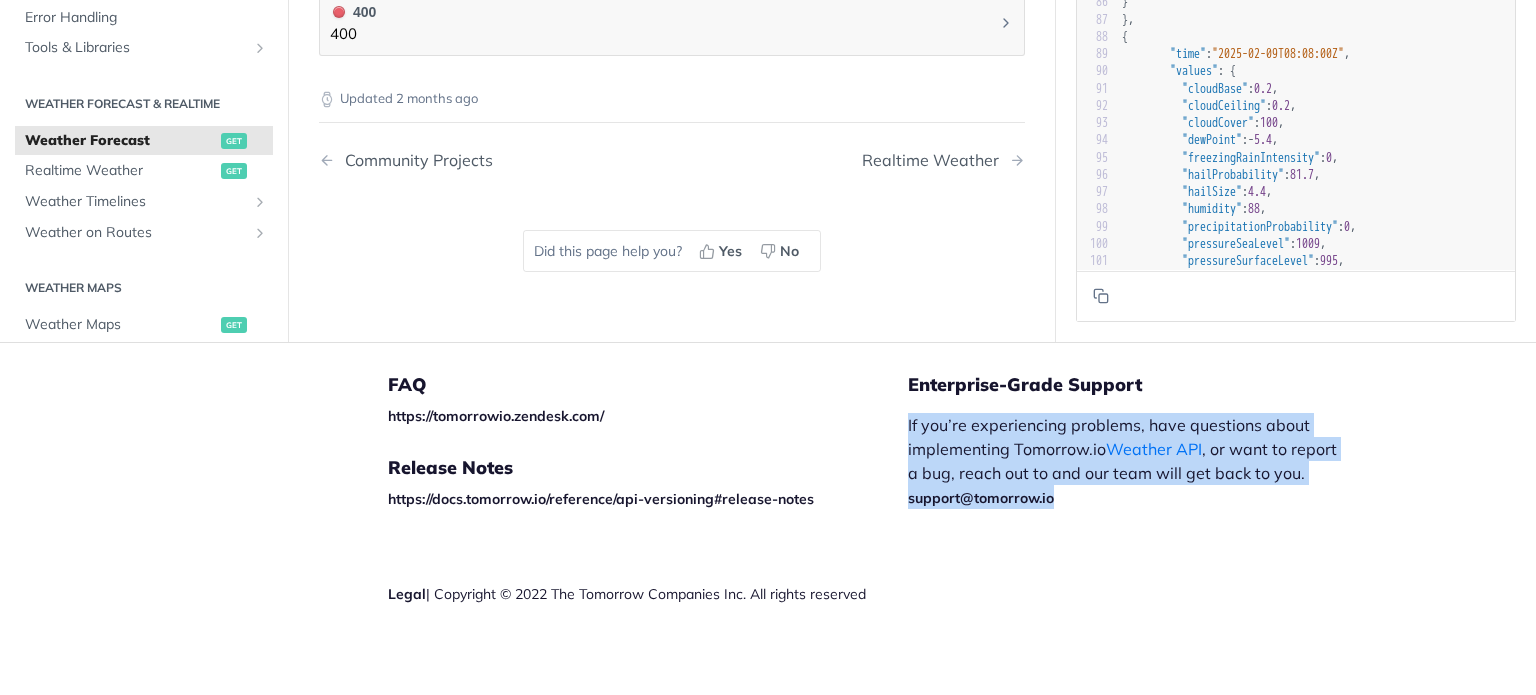 drag, startPoint x: 1059, startPoint y: 490, endPoint x: 900, endPoint y: 425, distance: 171.7731 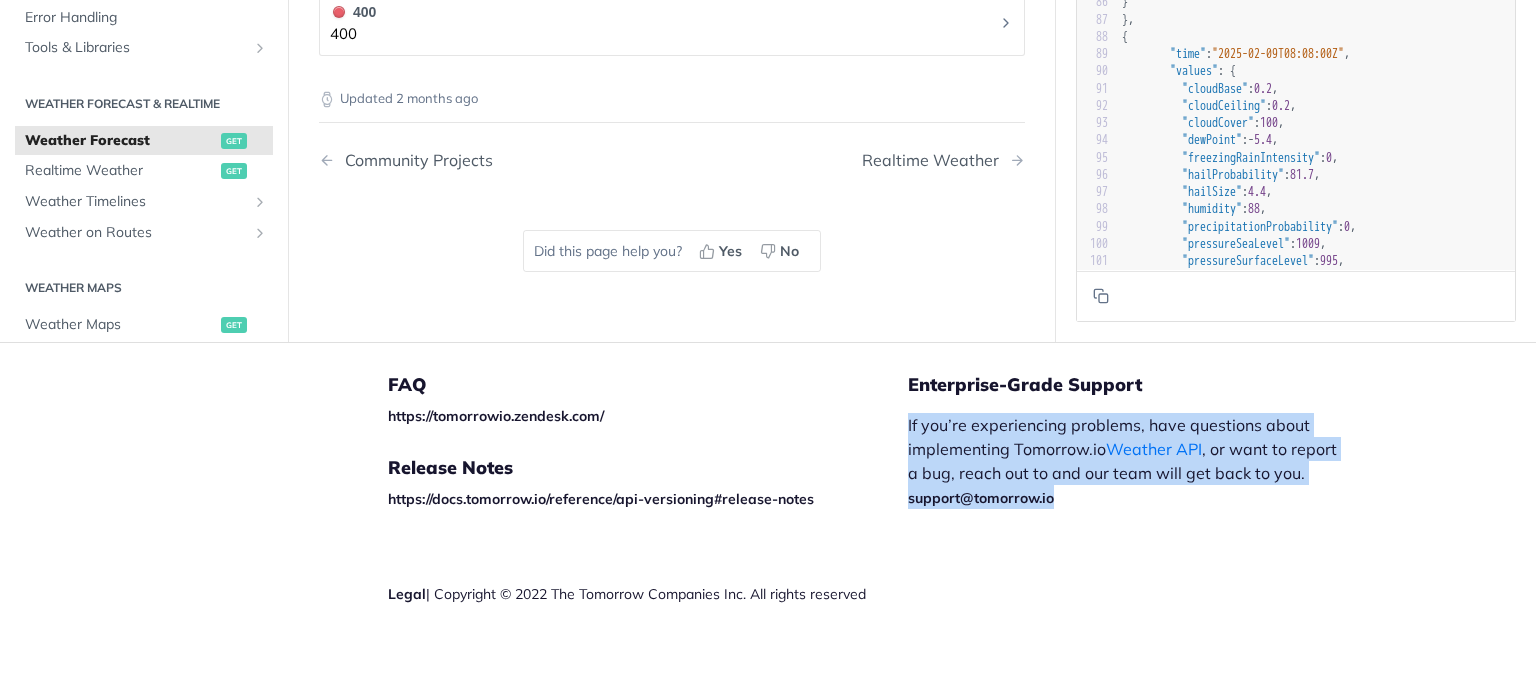 copy on "If you’re experiencing problems, have questions about implementing Tomorrow.io  Weather API , or want to report a bug, reach out to  and our team will get back to you.
support@tomorrow.io" 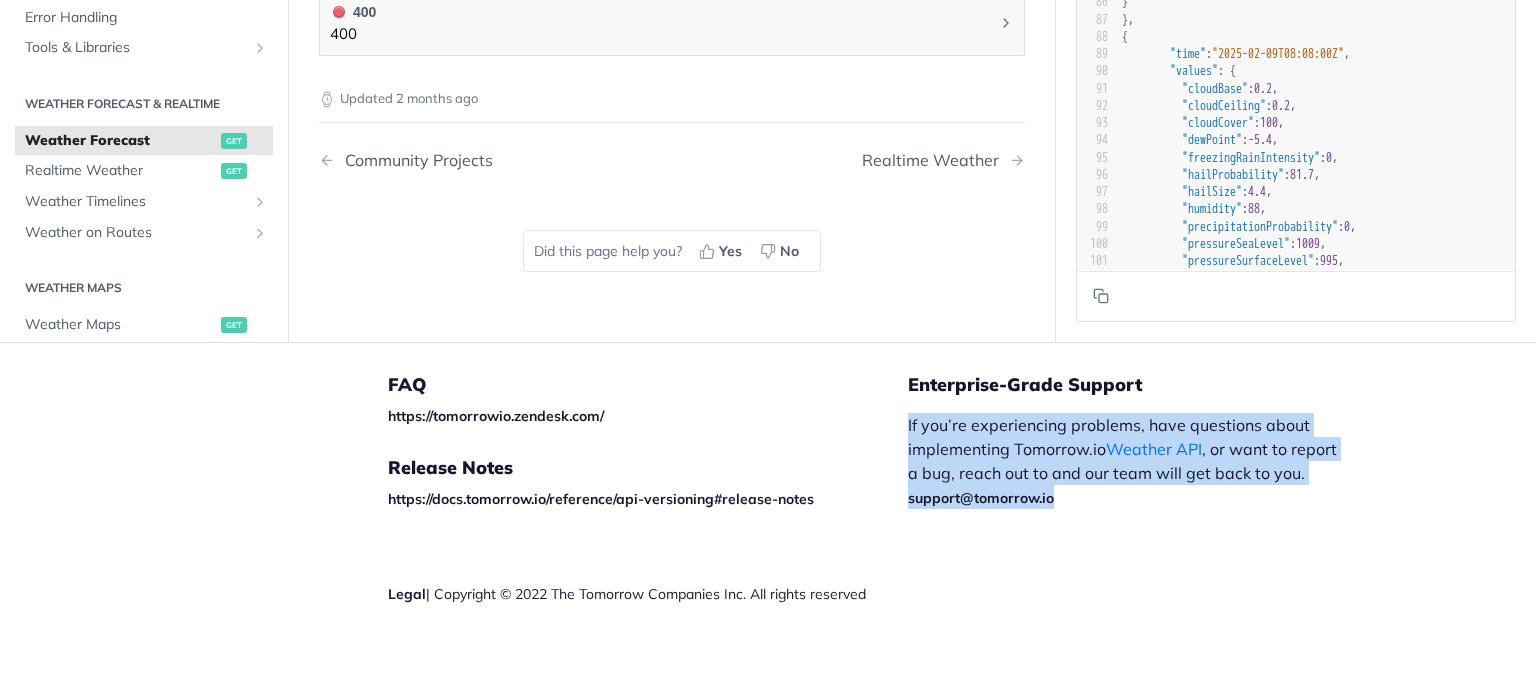 click on "If you’re experiencing problems, have questions about implementing Tomorrow.io  Weather API , or want to report a bug, reach out to  and our team will get back to you.
support@tomorrow.io" at bounding box center (1126, 461) 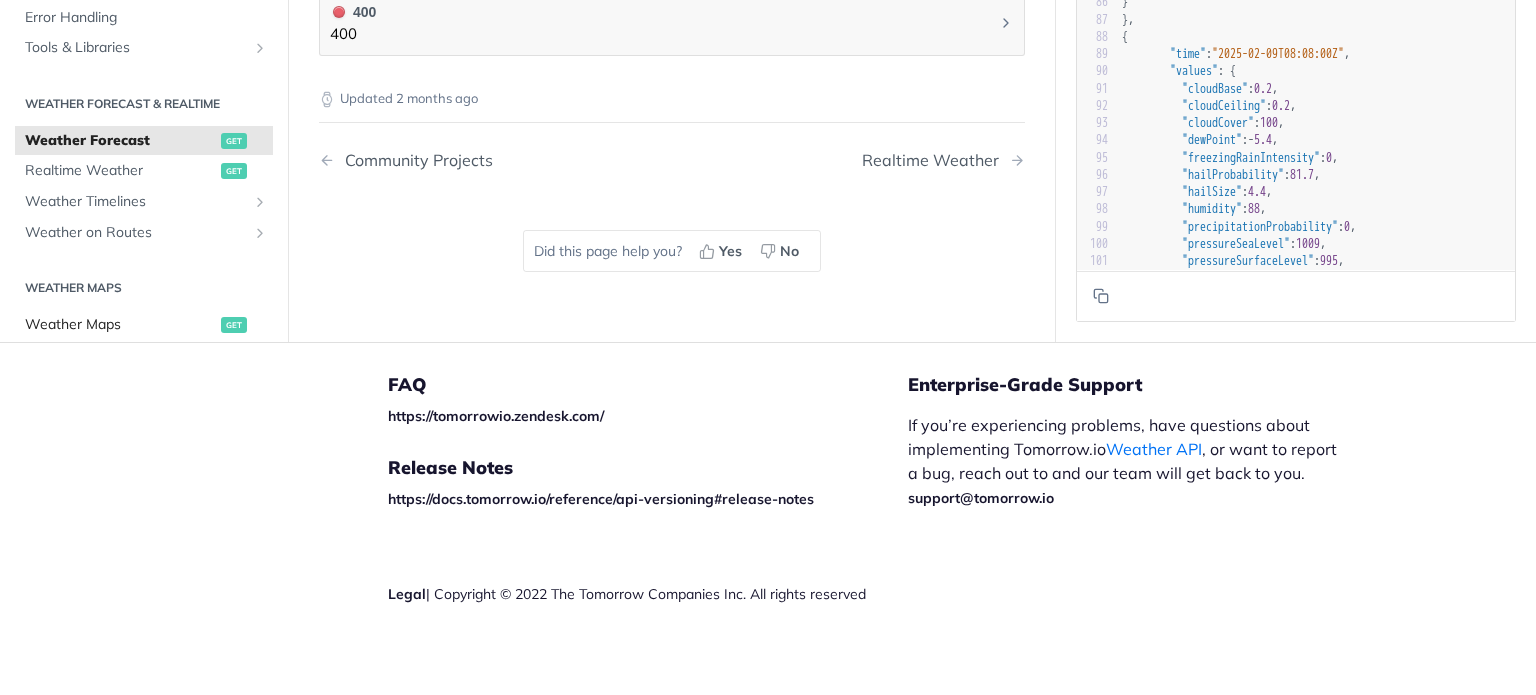 click on "Weather Maps" at bounding box center [120, 325] 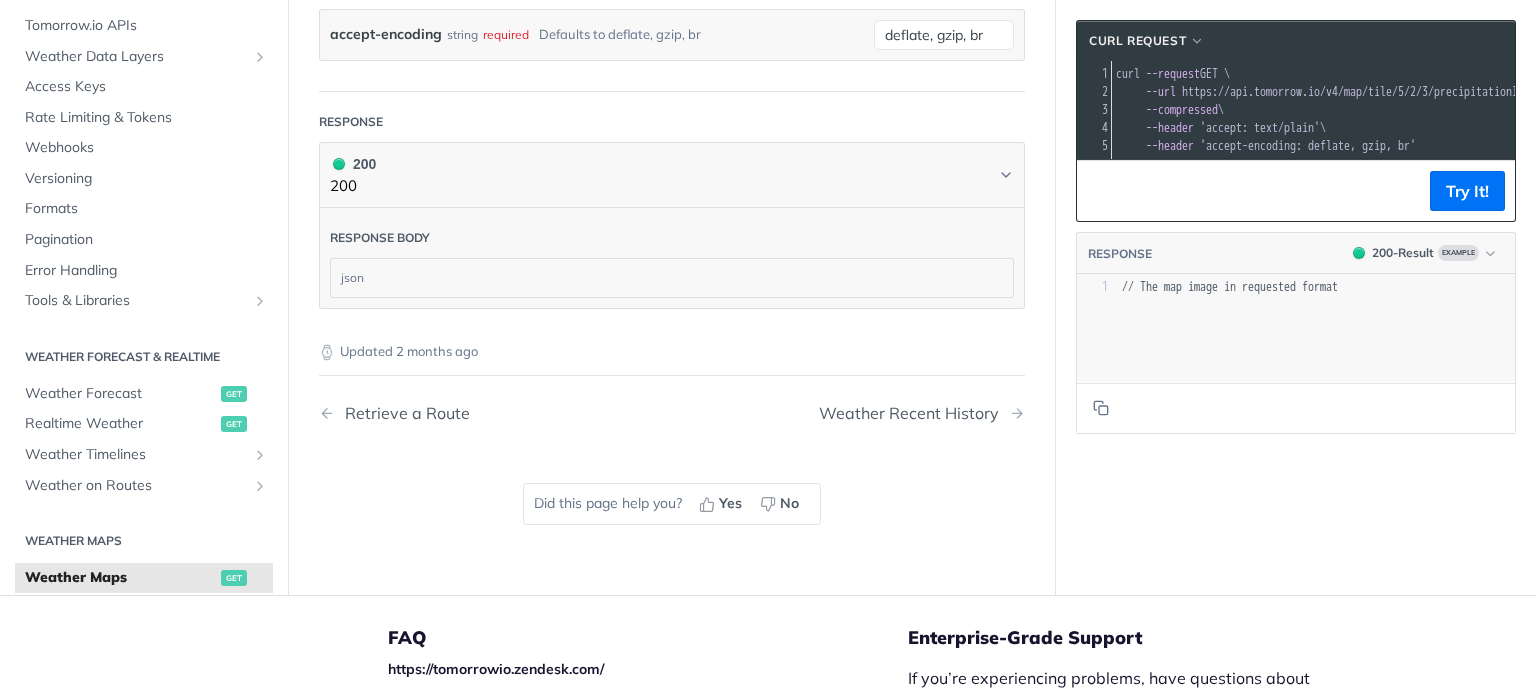 scroll, scrollTop: 2424, scrollLeft: 0, axis: vertical 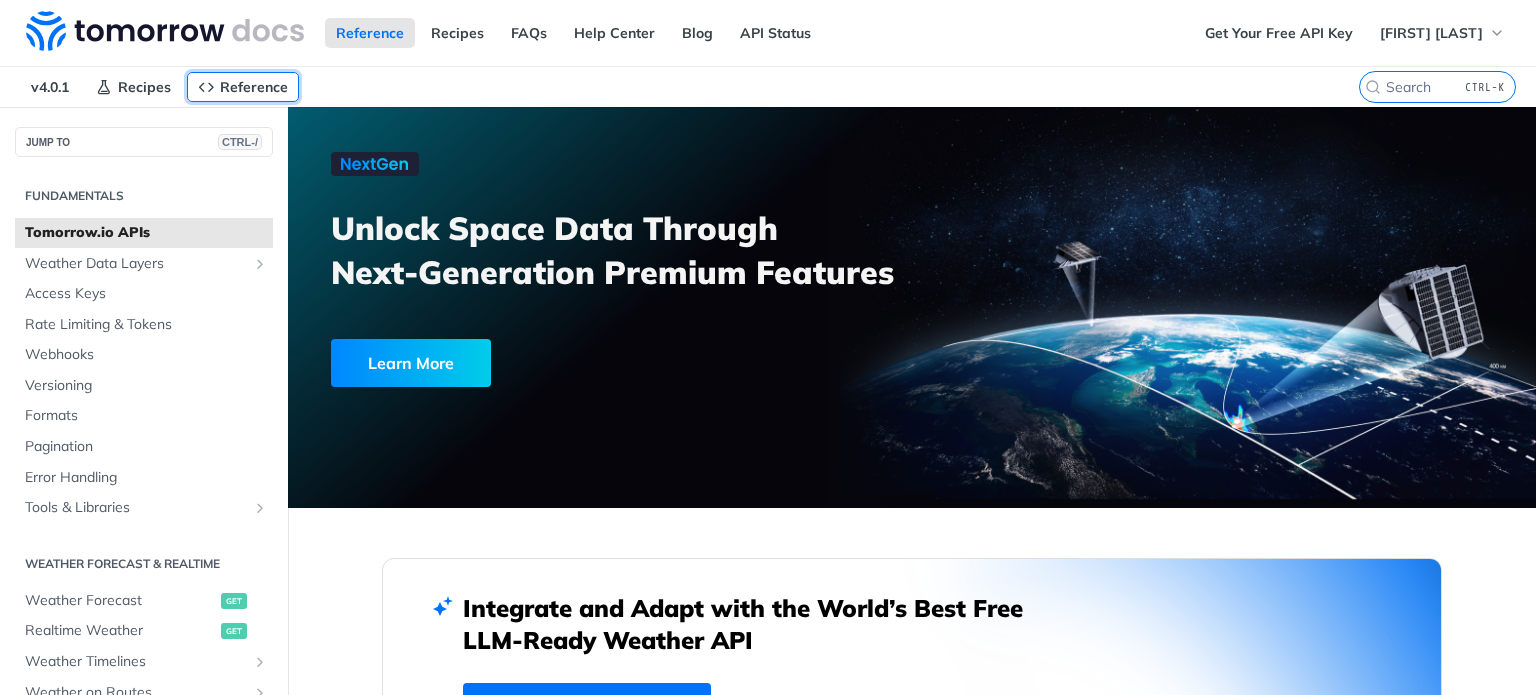 click on "Reference" at bounding box center [243, 87] 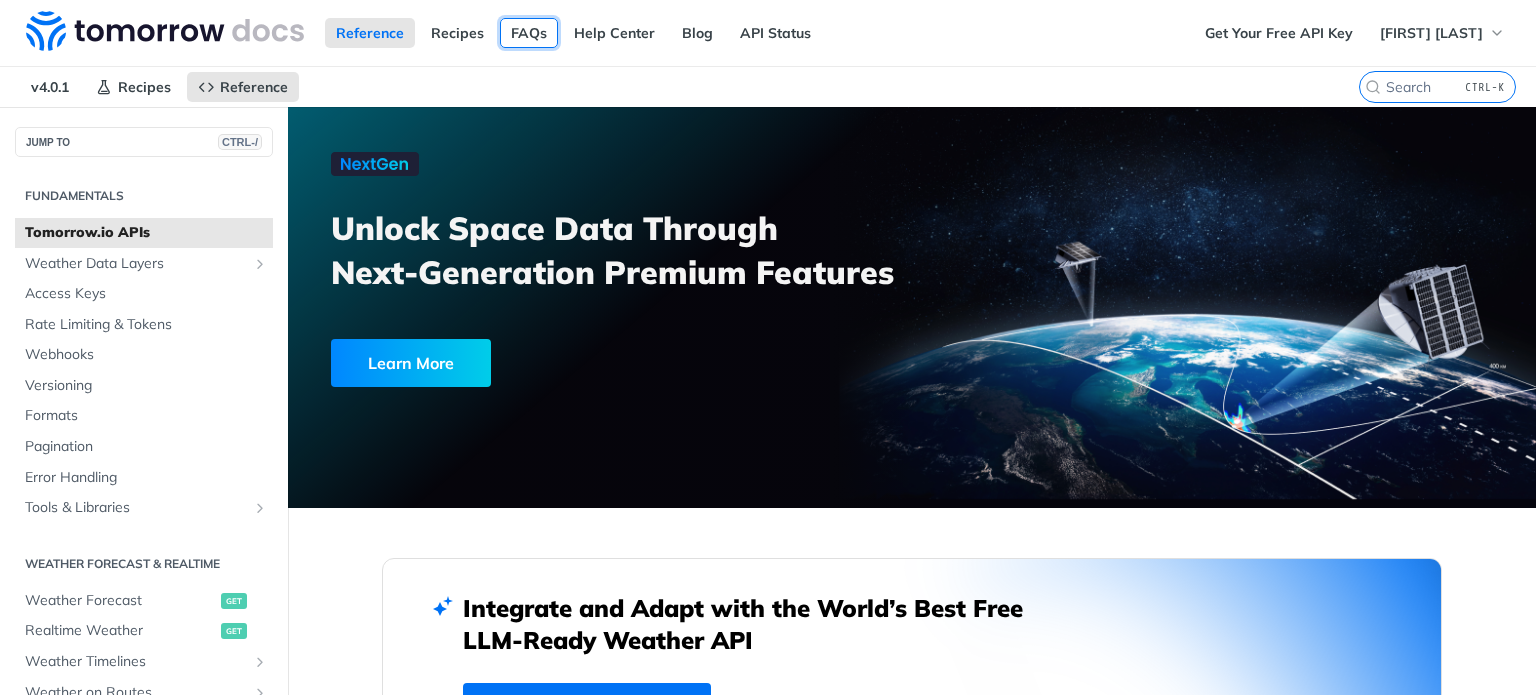 click on "FAQs" at bounding box center (529, 33) 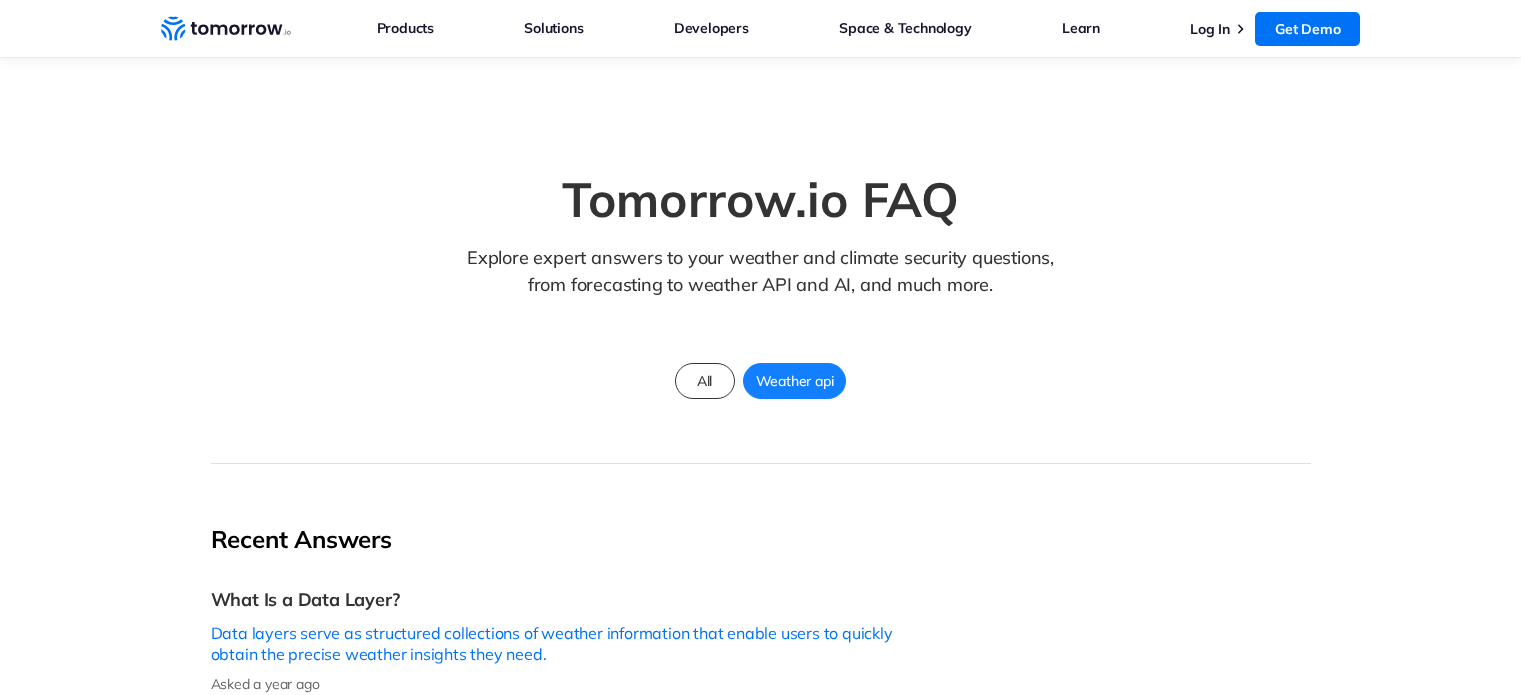 scroll, scrollTop: 500, scrollLeft: 0, axis: vertical 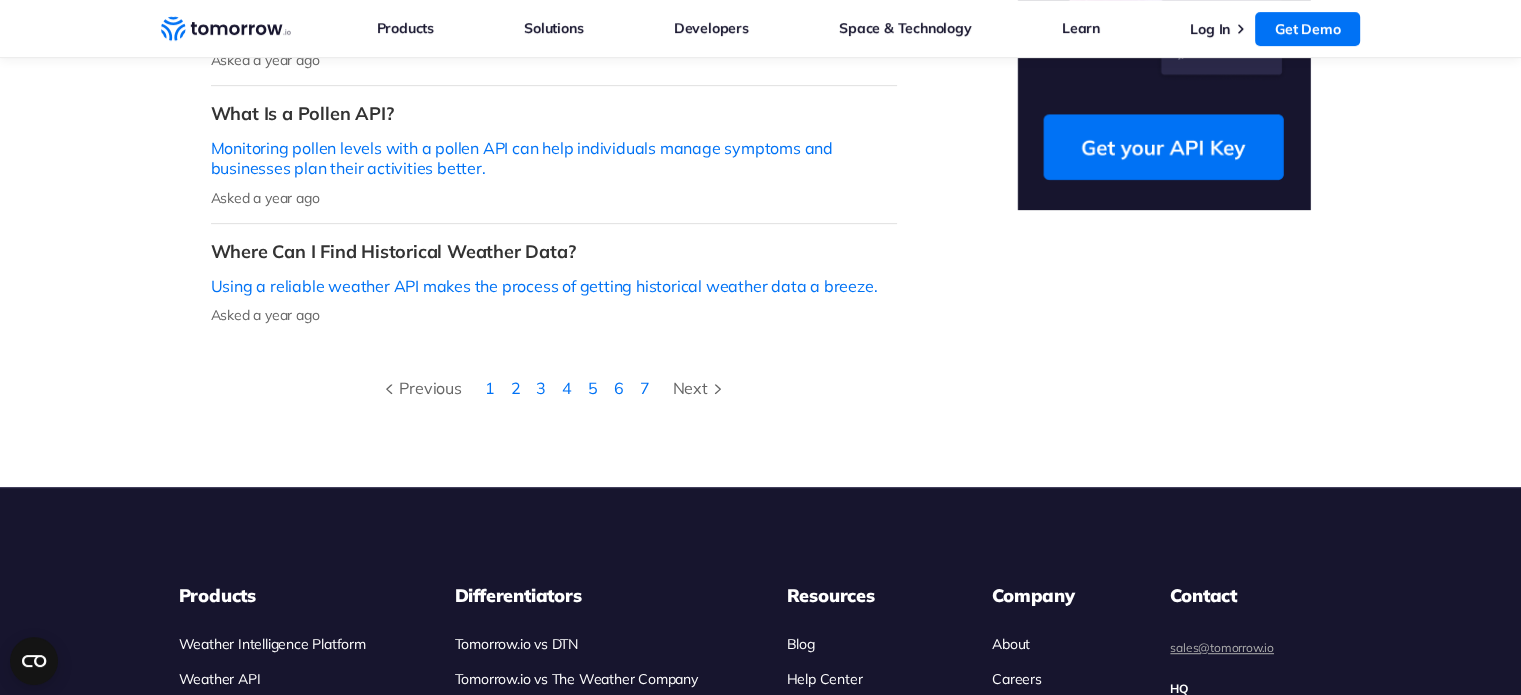 click on "7" at bounding box center [645, 388] 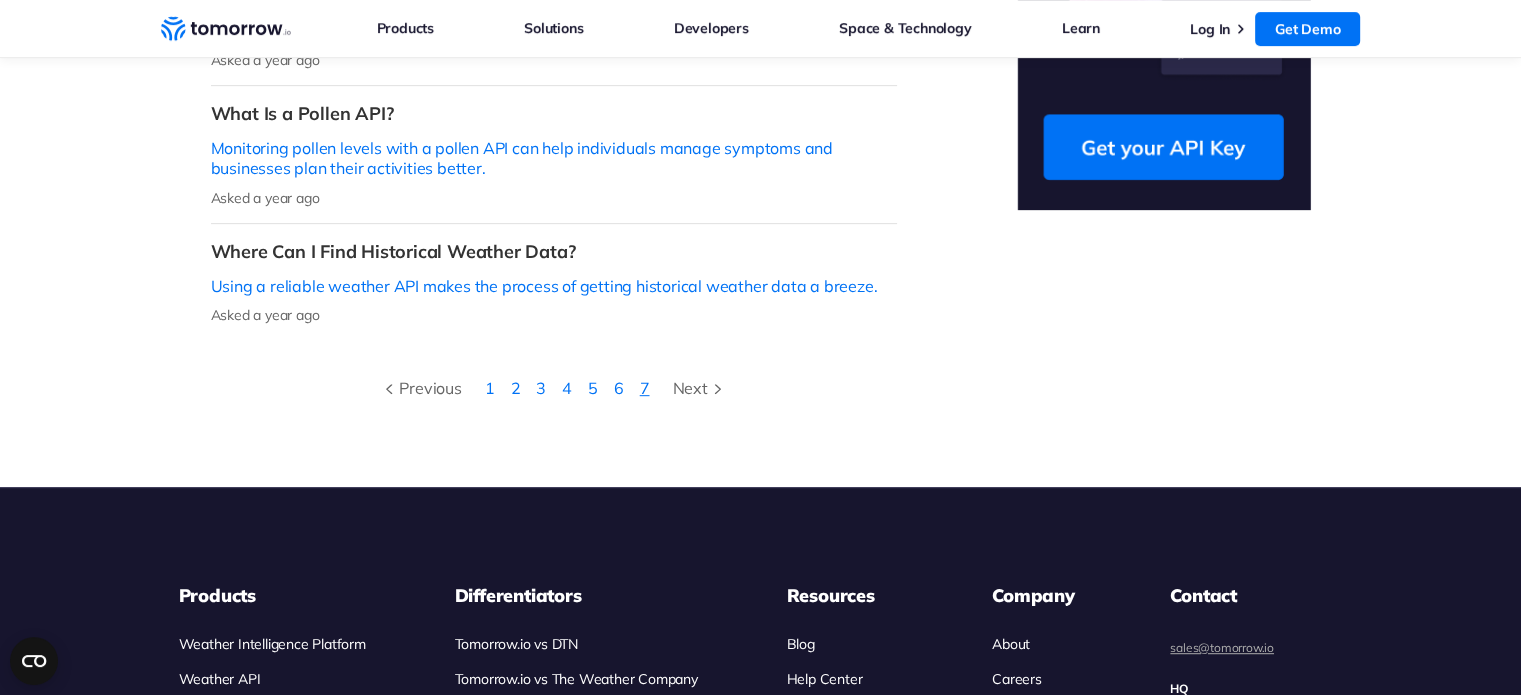 click on "7" at bounding box center (645, 388) 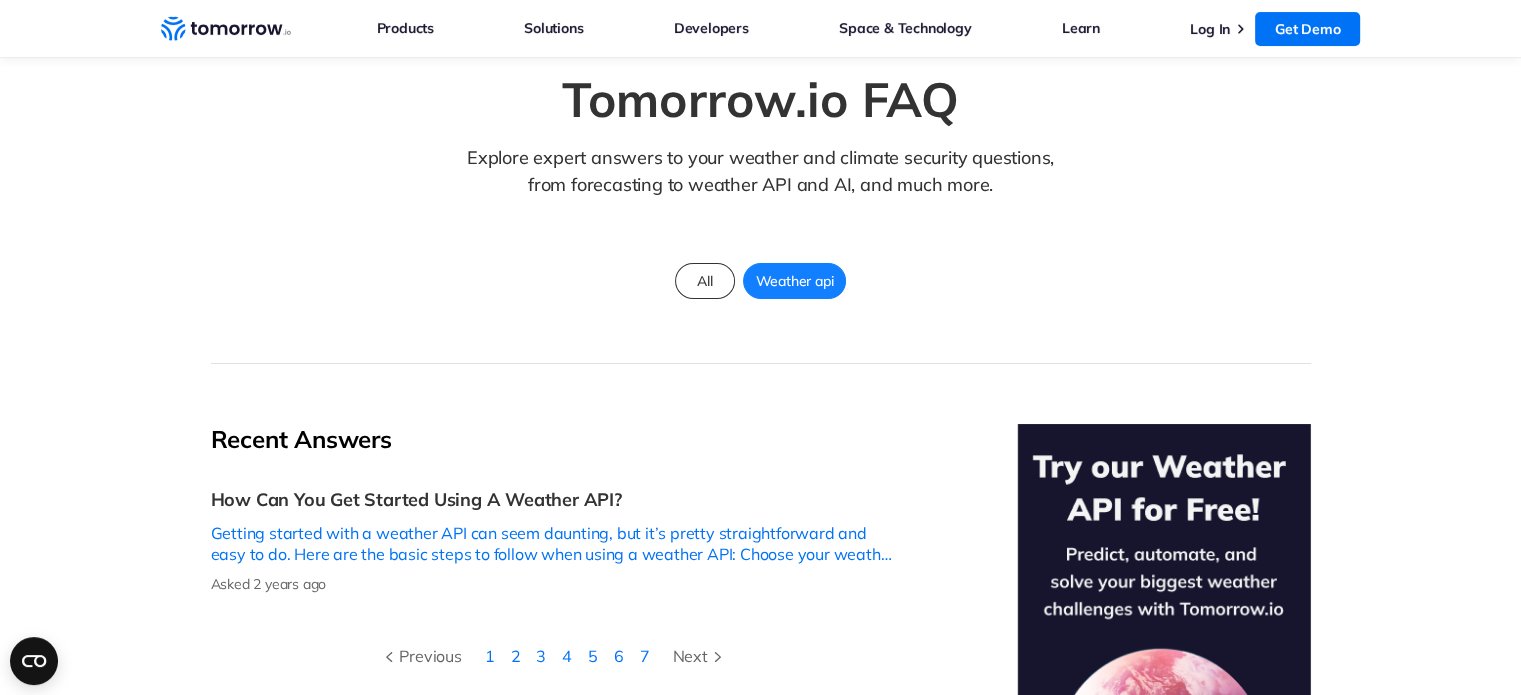scroll, scrollTop: 200, scrollLeft: 0, axis: vertical 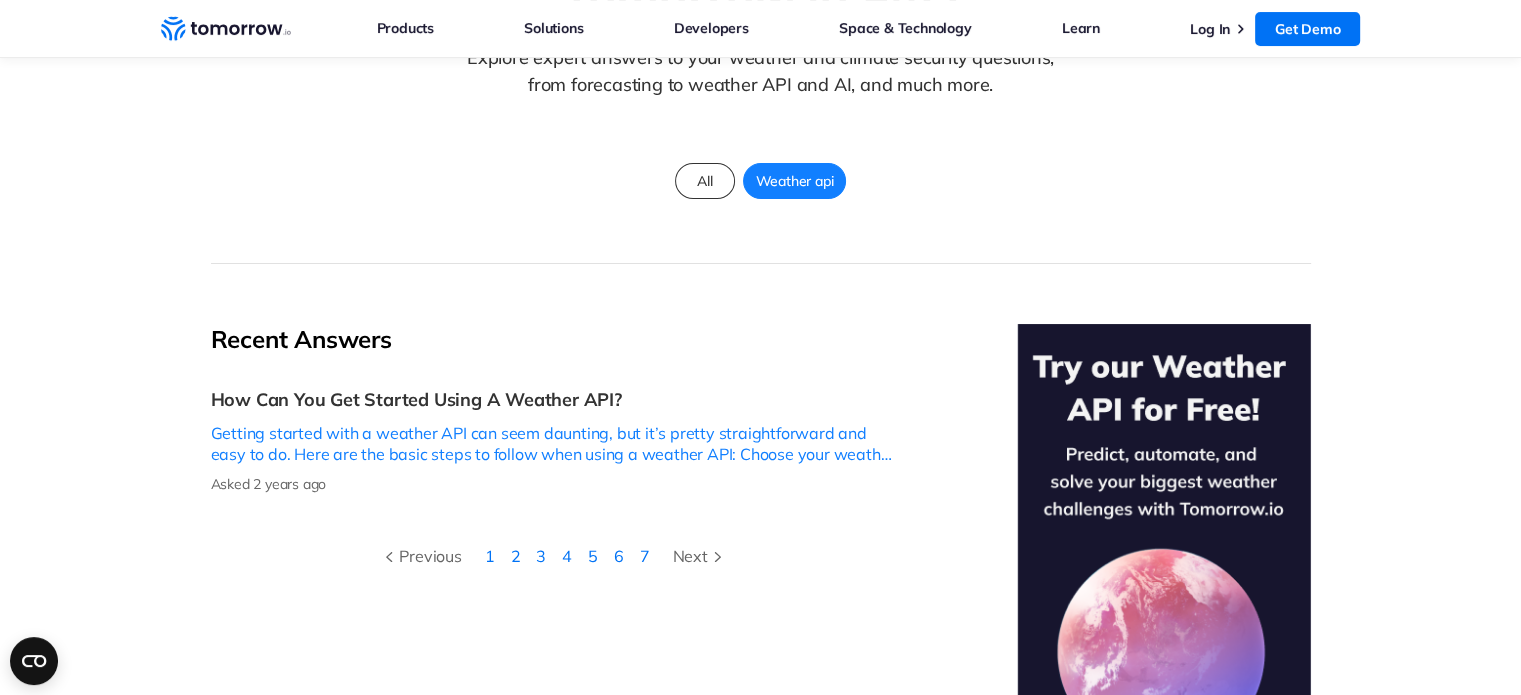 click on "Getting started with a weather API can seem daunting, but it’s pretty straightforward and easy to do. Here are the basic steps to follow when using a weather API:
Choose your weather API provider: The" at bounding box center (554, 444) 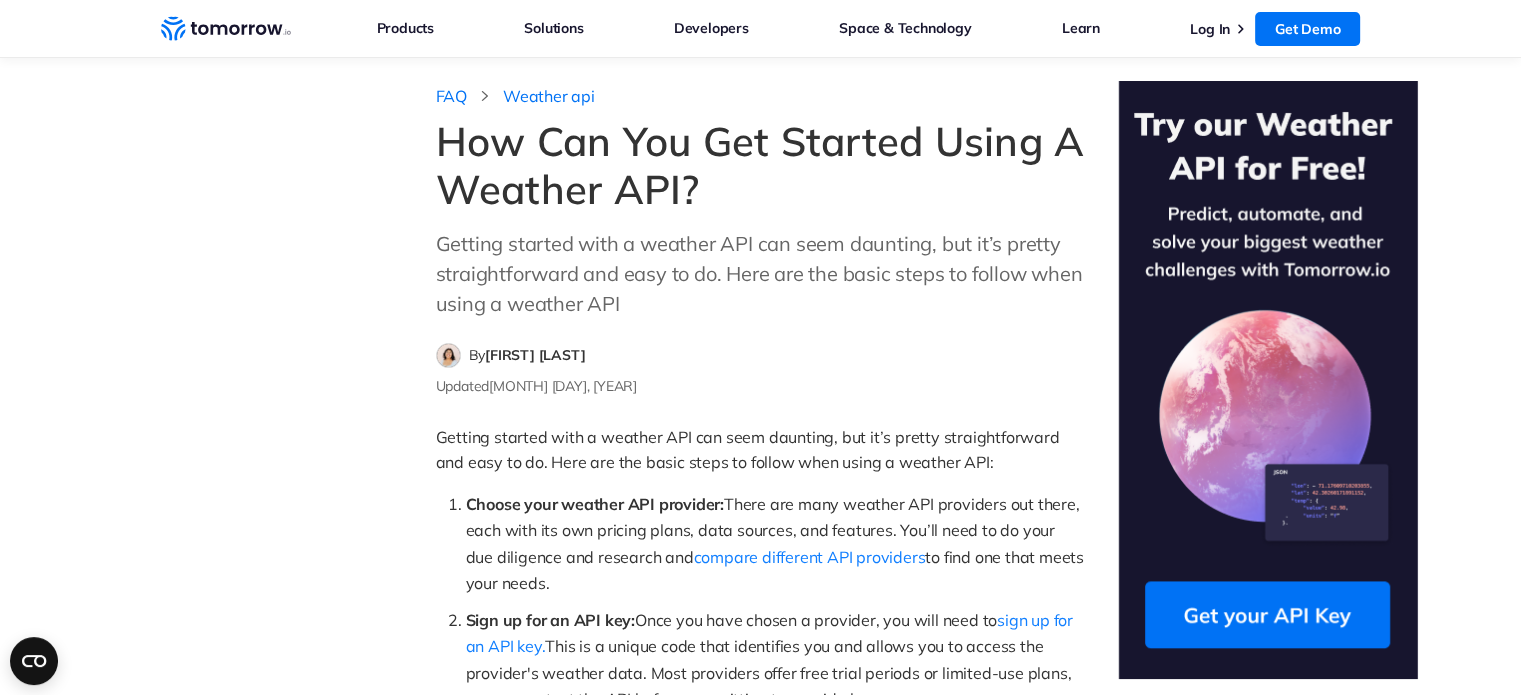 scroll, scrollTop: 0, scrollLeft: 0, axis: both 